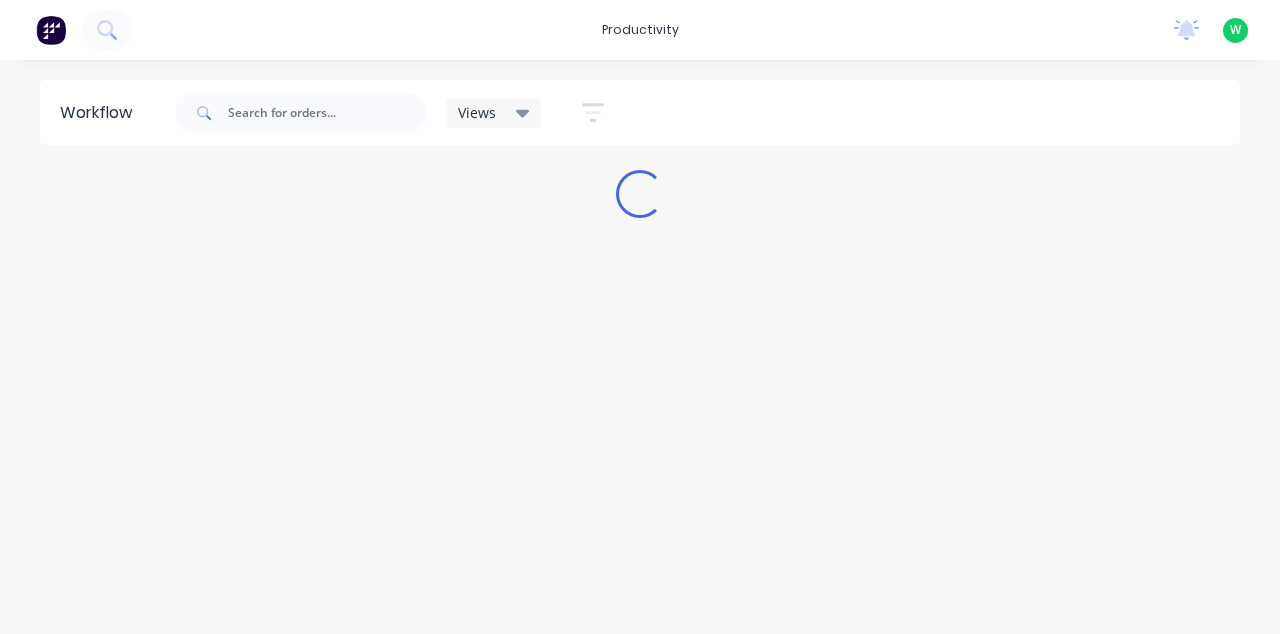scroll, scrollTop: 0, scrollLeft: 0, axis: both 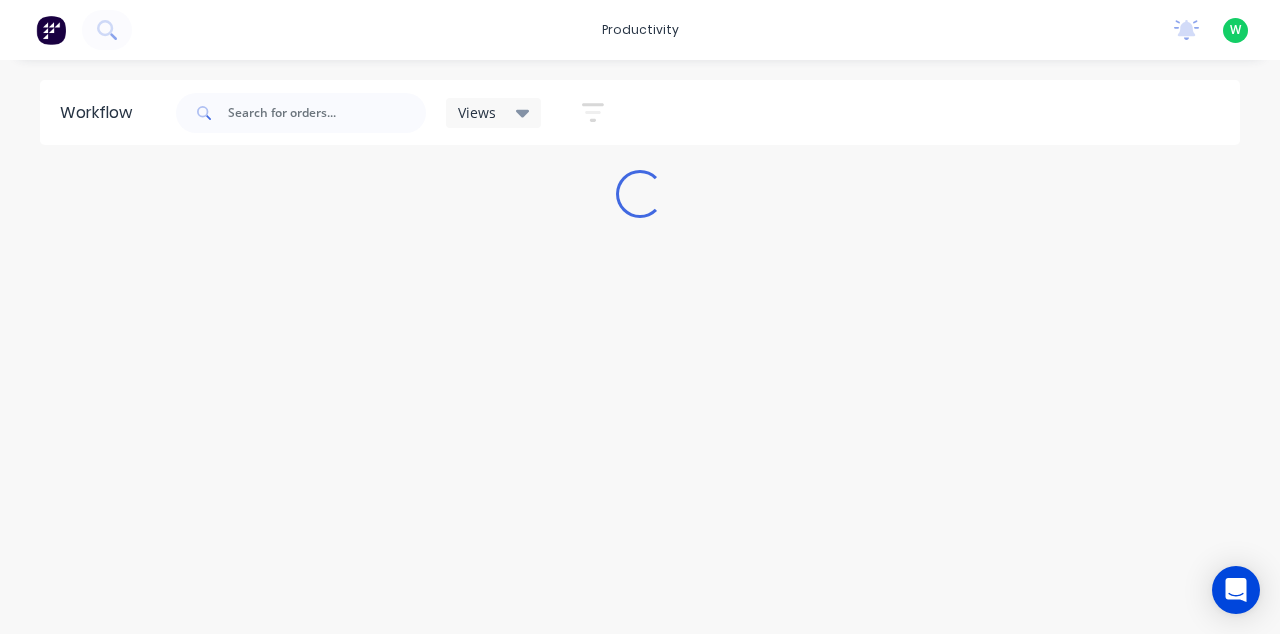 click at bounding box center (51, 30) 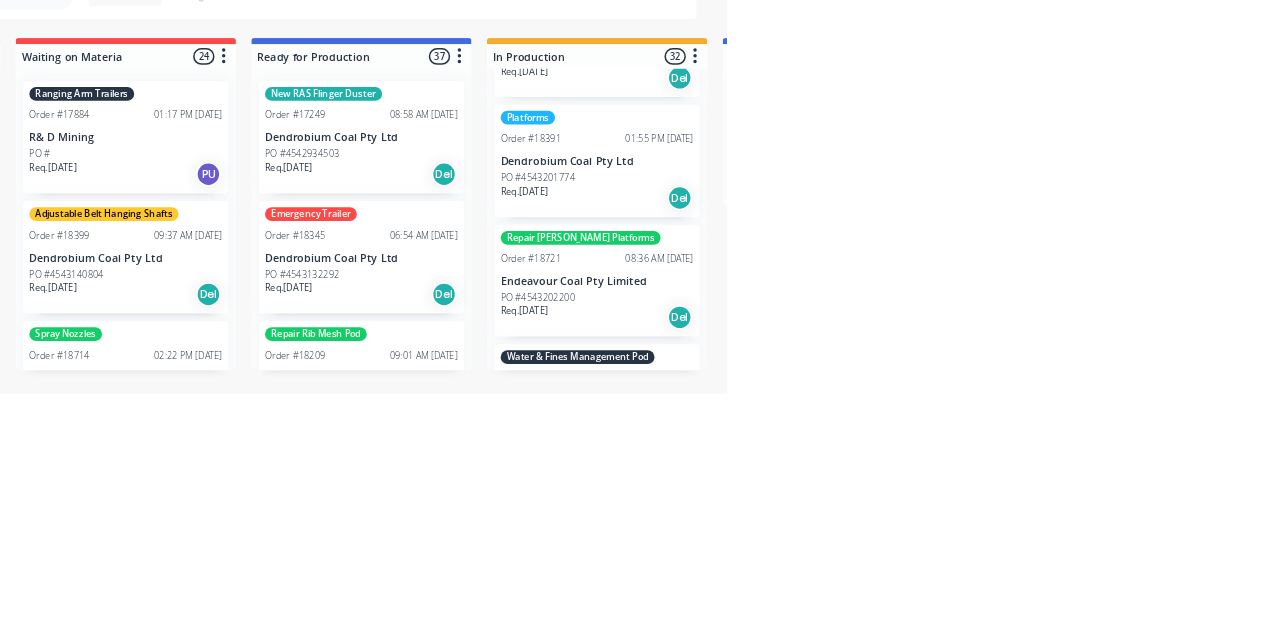 scroll, scrollTop: 1846, scrollLeft: 0, axis: vertical 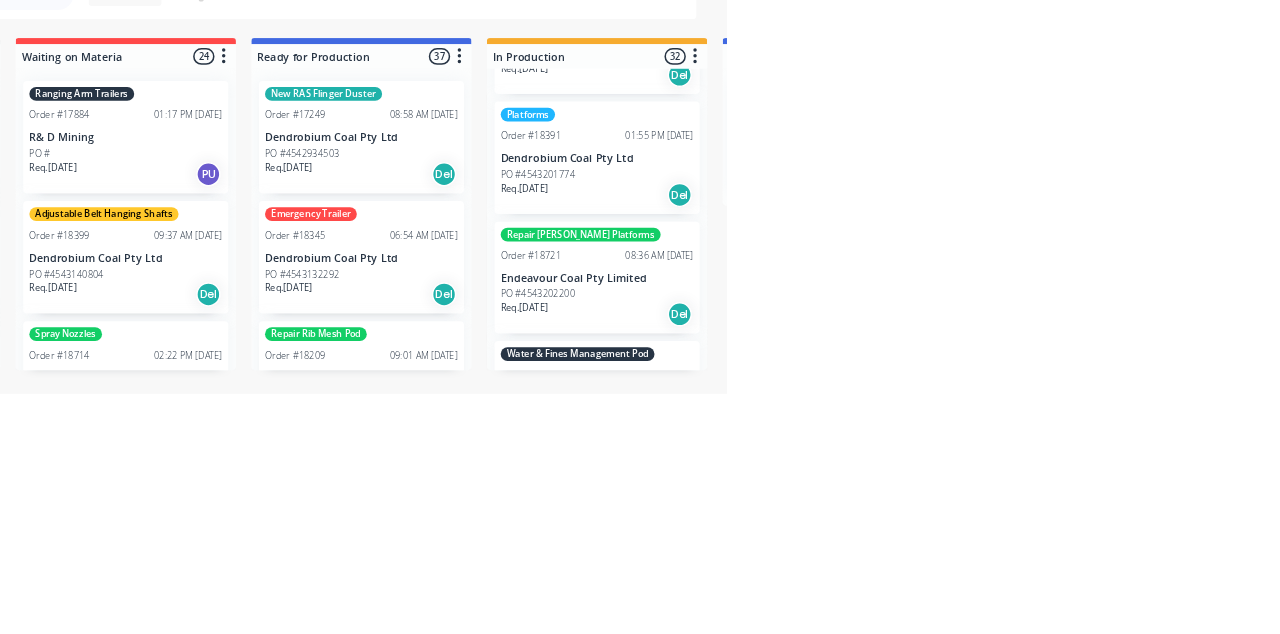 click on "Water & Fines Management Pod Order #18751 09:25 AM 12/06/25 R& D Mining PO # Req. 03/06/25 Del" at bounding box center [1111, 639] 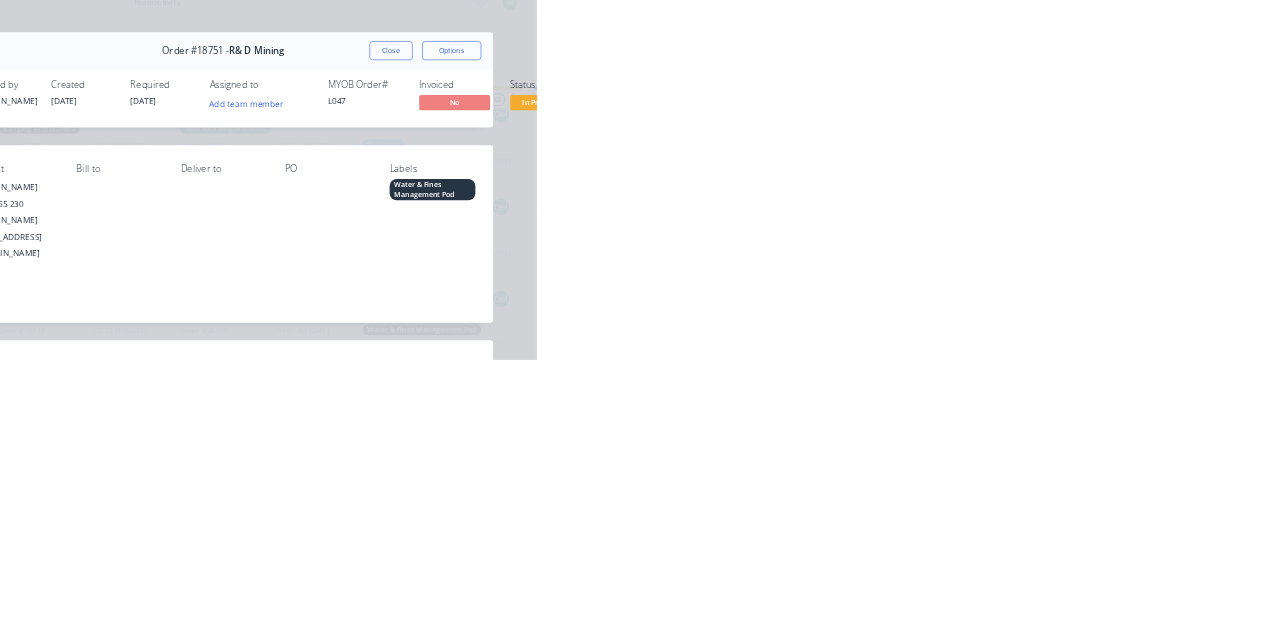 click on "Collaborate" at bounding box center (169, 175) 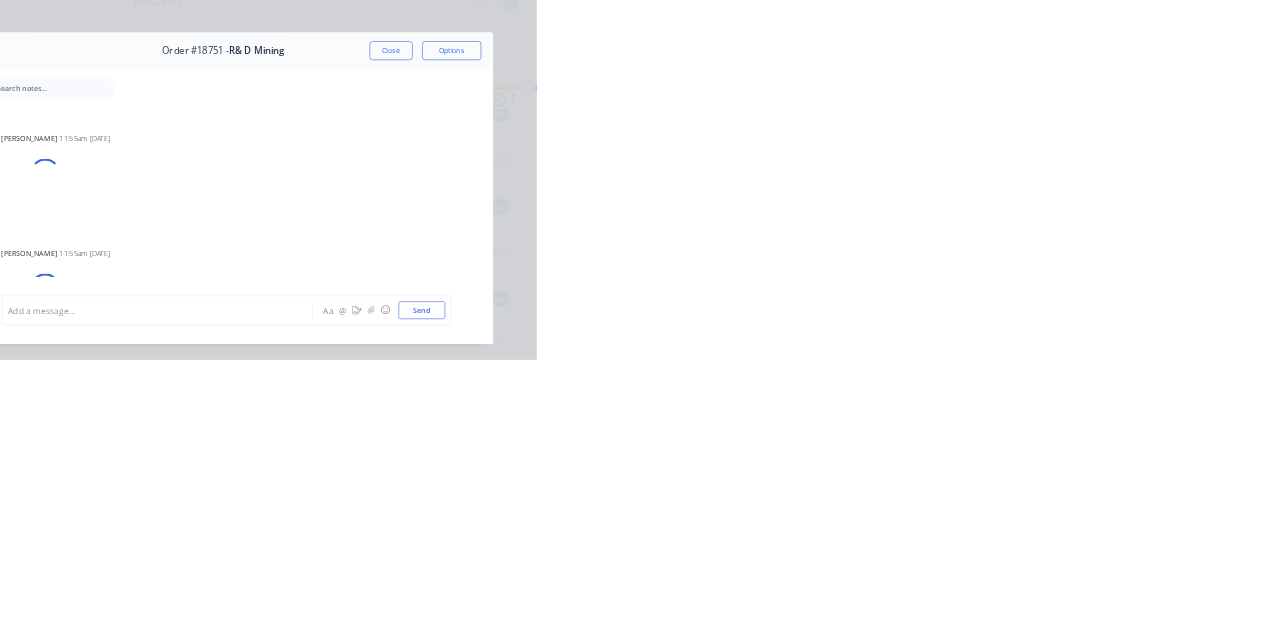 scroll, scrollTop: 3948, scrollLeft: 0, axis: vertical 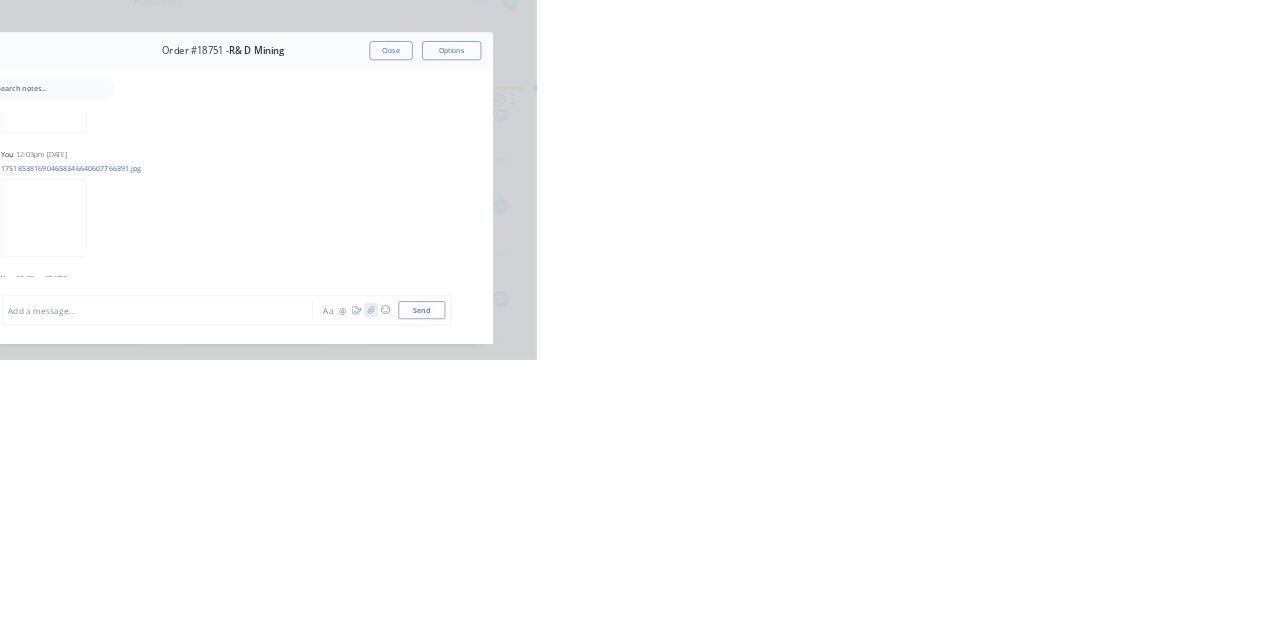 click 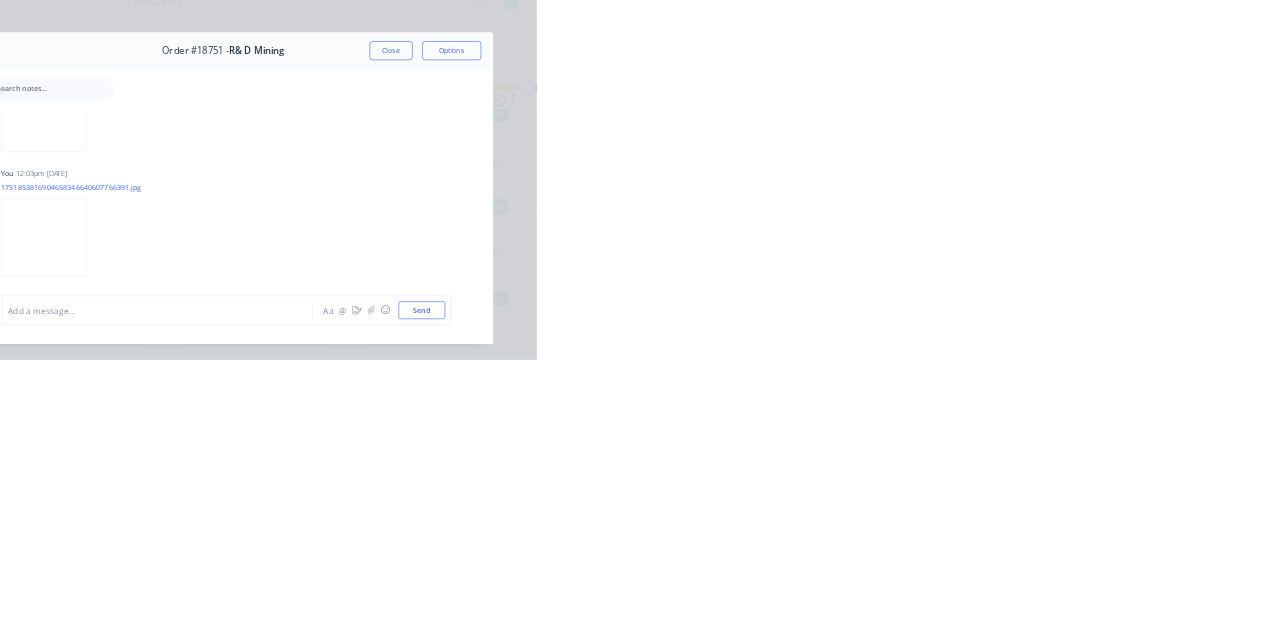 scroll, scrollTop: 4276, scrollLeft: 0, axis: vertical 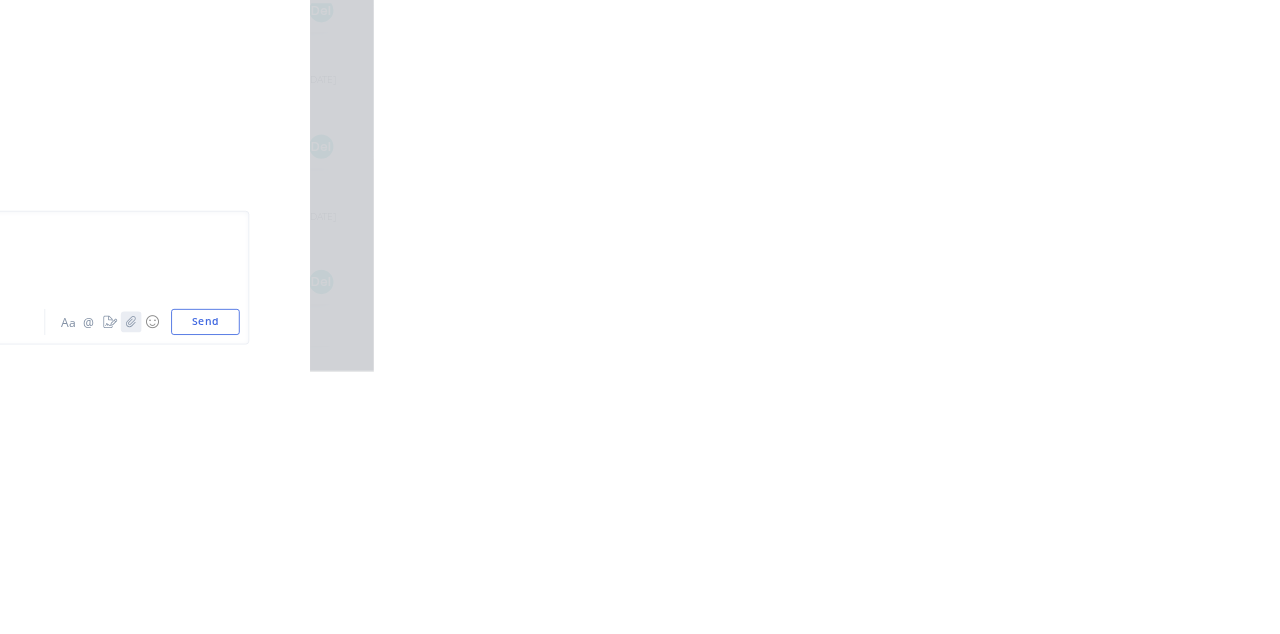 click 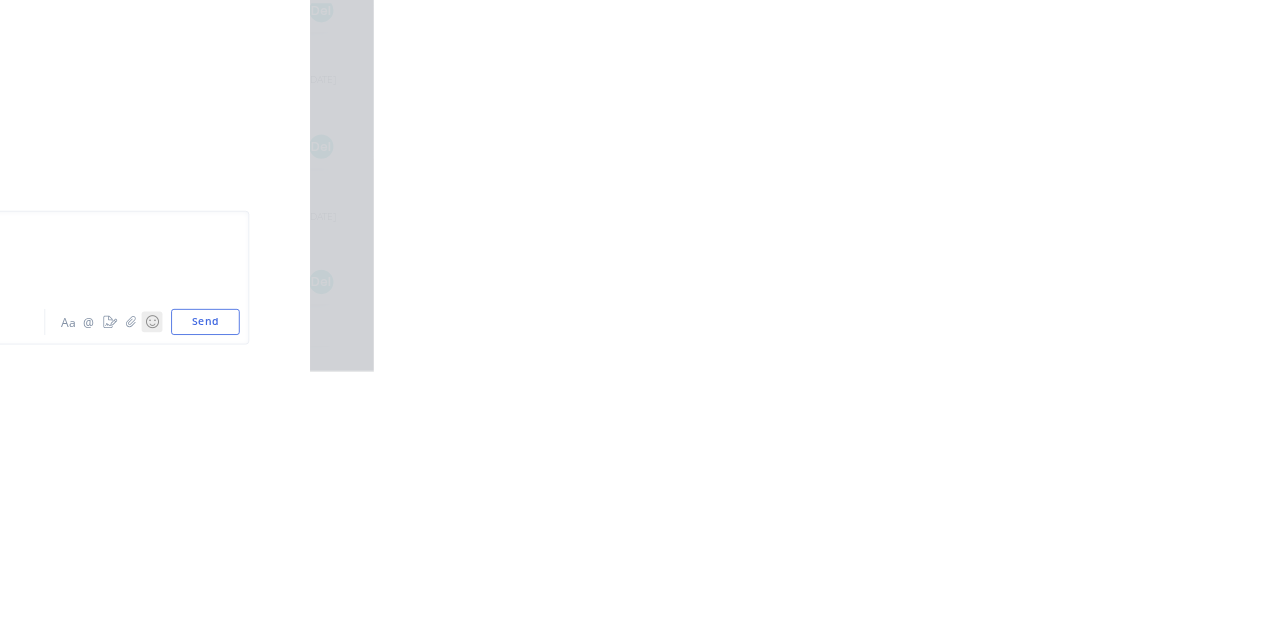 click on "☺" at bounding box center [1024, 578] 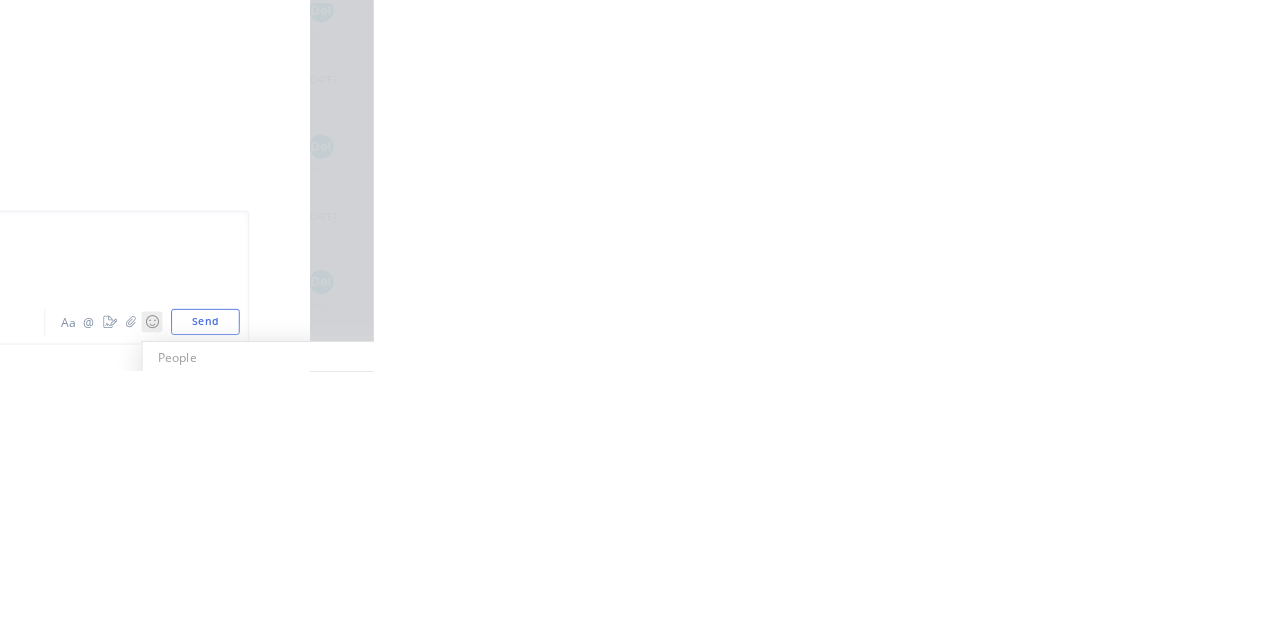 click on "☺" at bounding box center [1024, 578] 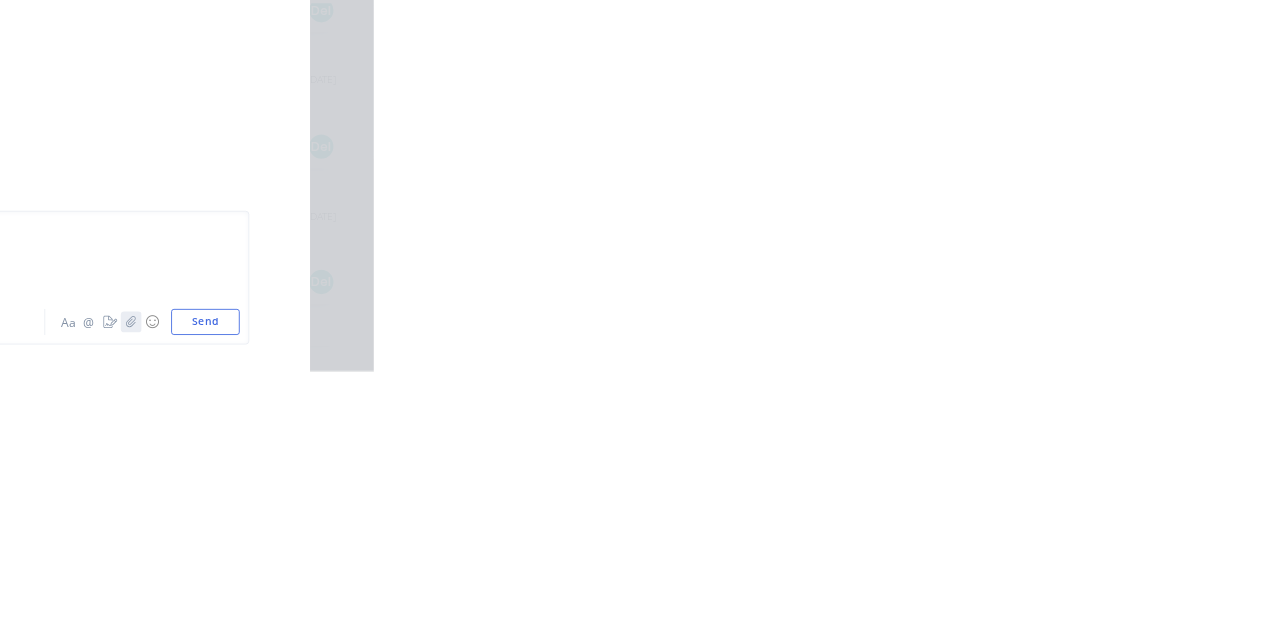 click 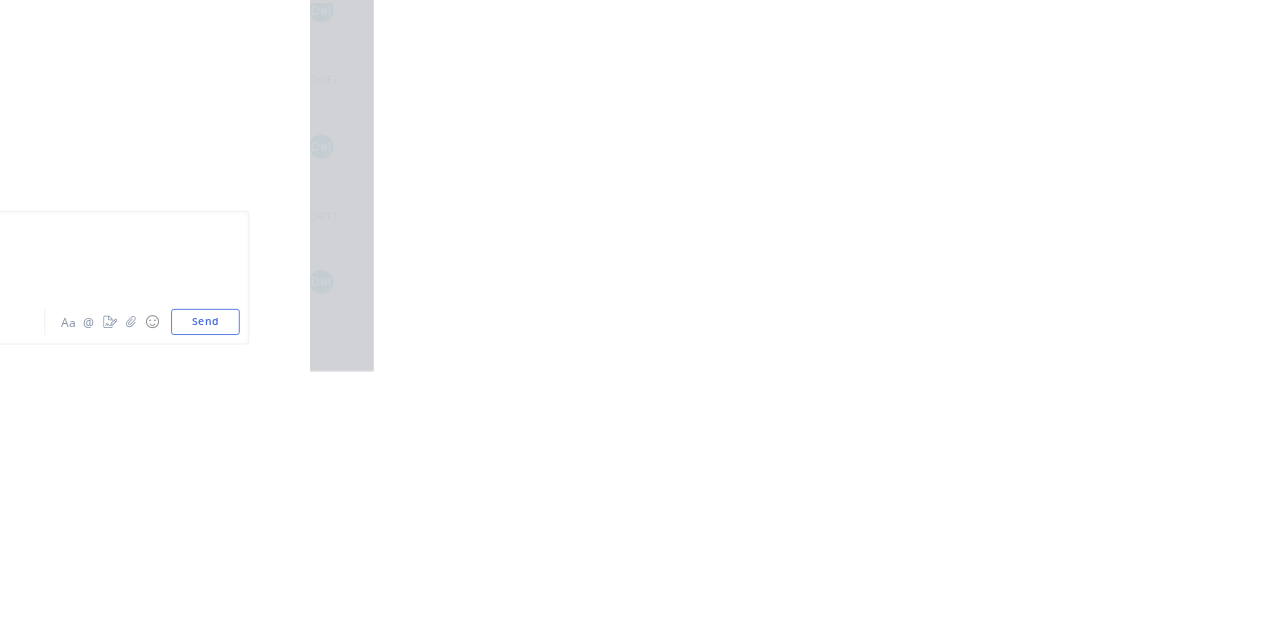 click on "Send" at bounding box center (1085, 578) 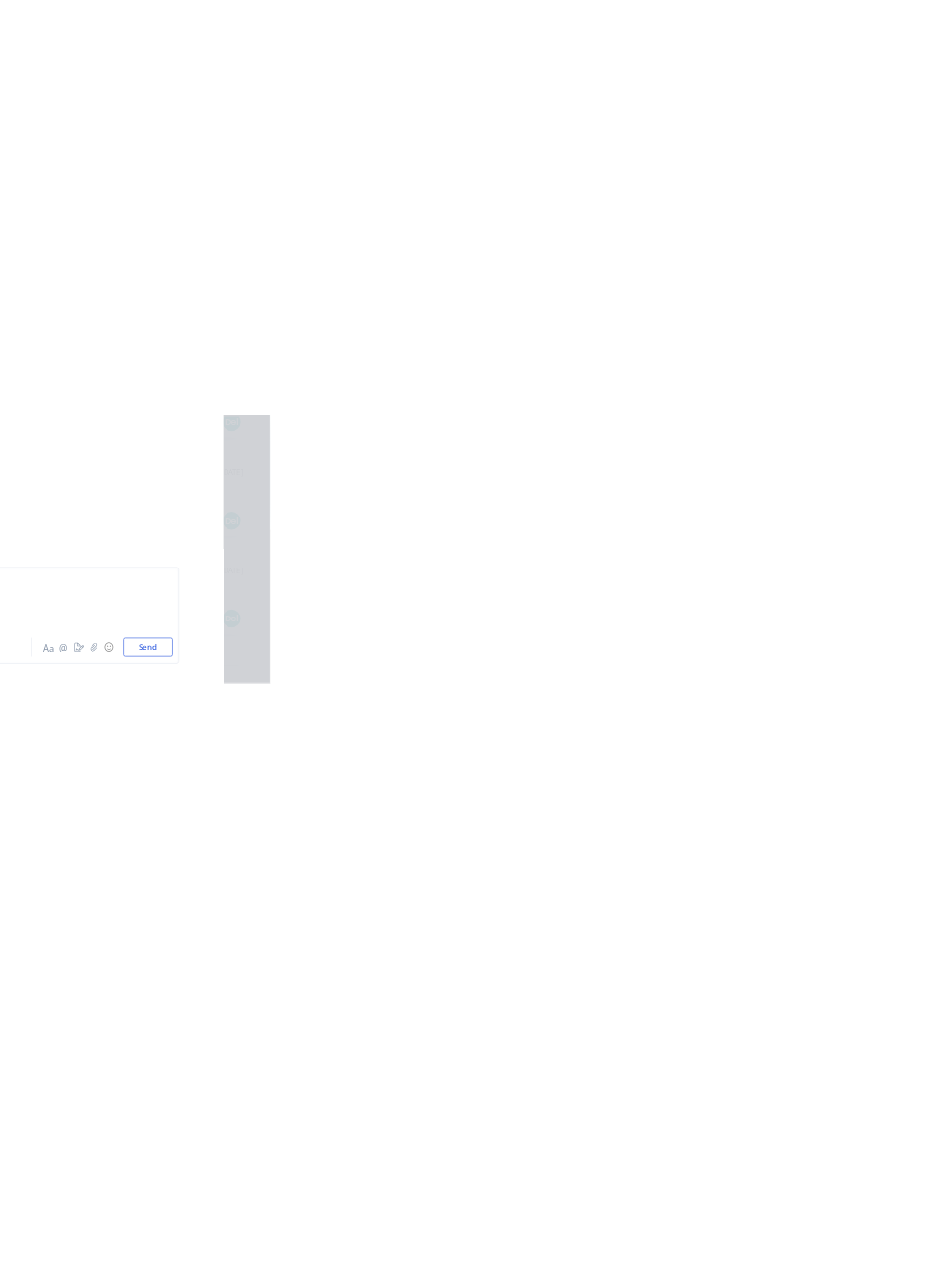 scroll, scrollTop: 18, scrollLeft: 0, axis: vertical 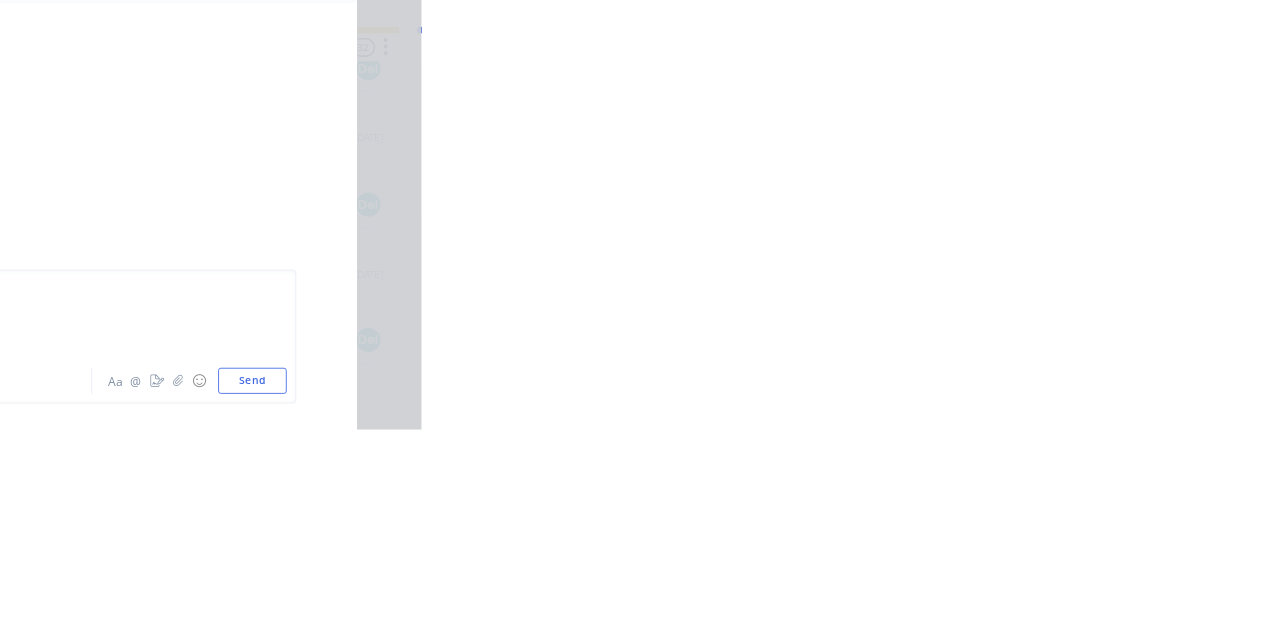 click on "Send" at bounding box center [1085, 578] 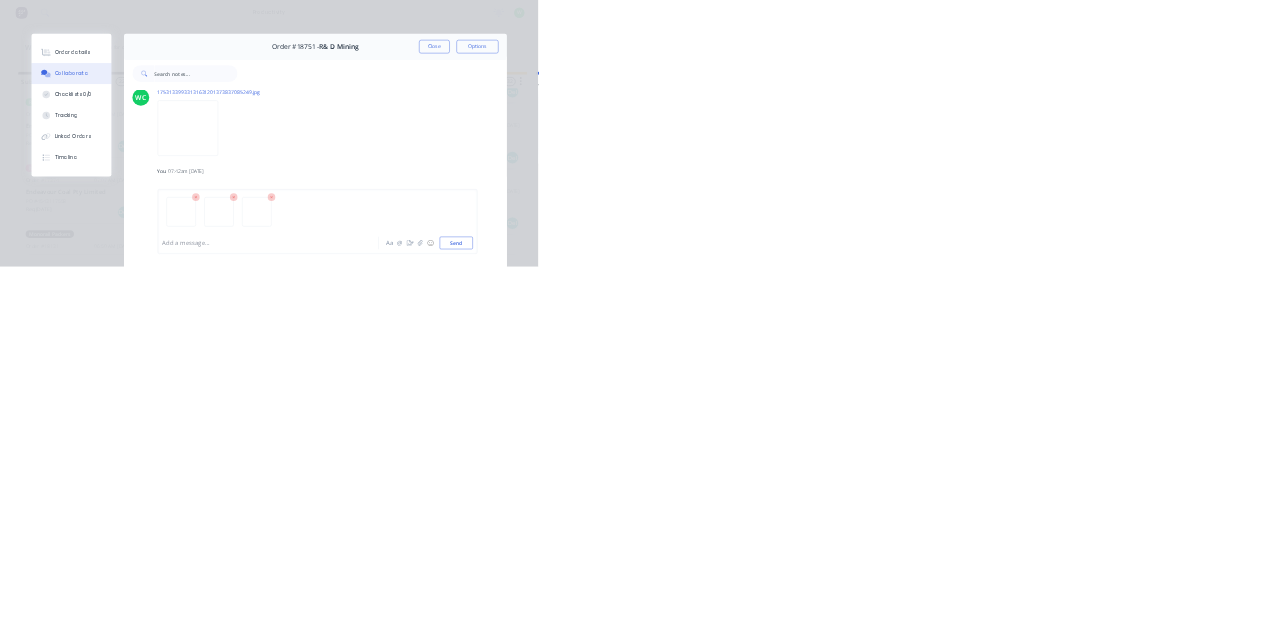 click on "Order details Collaborate Checklists 0/0 Tracking Linked Orders Timeline   Order details   Collaborate   Checklists   Tracking   Linked Orders   Timeline Order #18751 -  R& D Mining Close   Options     DP Dean Perkins 11:55am 03/06/25 24101201_0.pdf Download DP Dean Perkins 11:55am 03/06/25 24101202_0.pdf Download DP Dean Perkins 11:55am 03/06/25 24101203_0.pdf Download DP Dean Perkins 11:55am 03/06/25 24101204_0.pdf Download DP Dean Perkins 11:55am 03/06/25 DXF OUTPUT DRAWING 03-06-25.dxf DXF OUTPUT DRAWING 03-06-25.dxf Download DP Dean Perkins 11:09am 12/06/25 PO00012961.pdf Download DP Dean Perkins 11:50am 12/06/25 Q311440_07_06_12_25-110442544.pdf Download DP Dean Perkins 11:51am 12/06/25 PO00012963.pdf Download DP Dean Perkins 11:51am 12/06/25 M12625TOLDP.pdf Download DP Dean Perkins 11:53am 12/06/25 PO00012964.pdf Download DP Dean Perkins 12:02pm 12/06/25 PO00012965.pdf Download DP Dean Perkins 01:01pm 16/06/25 17500428510931722967243683164924.jpg Download DP Dean Perkins 01:01pm 16/06/25 Download DP DP" at bounding box center [640, 317] 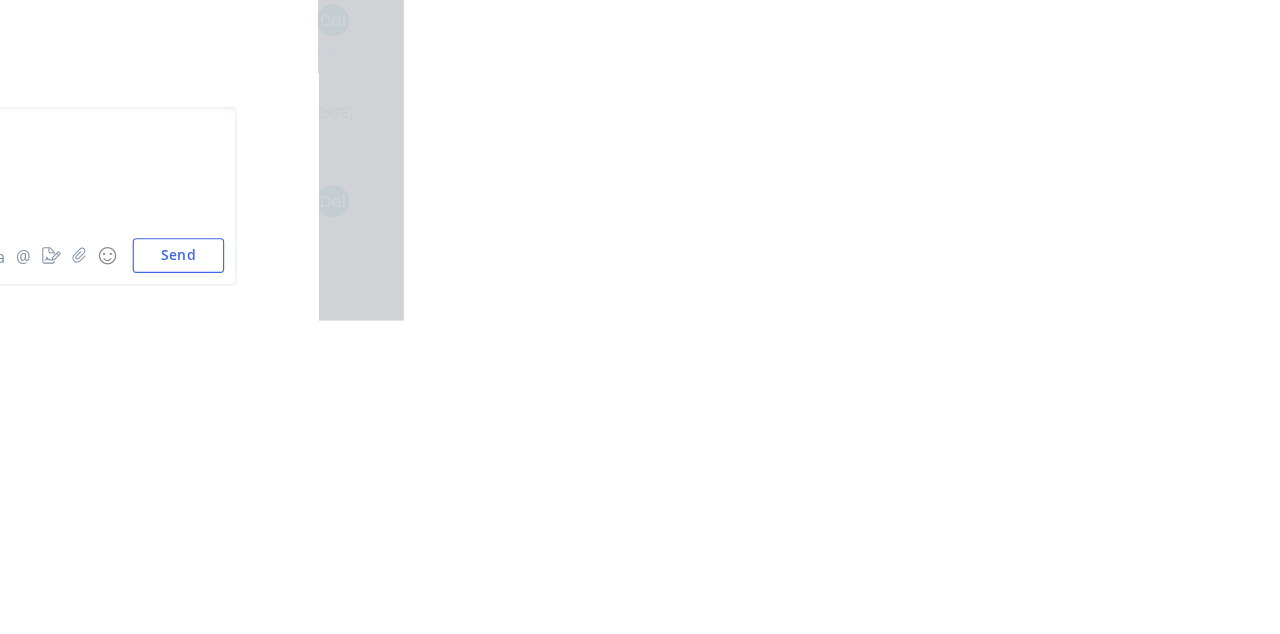 click 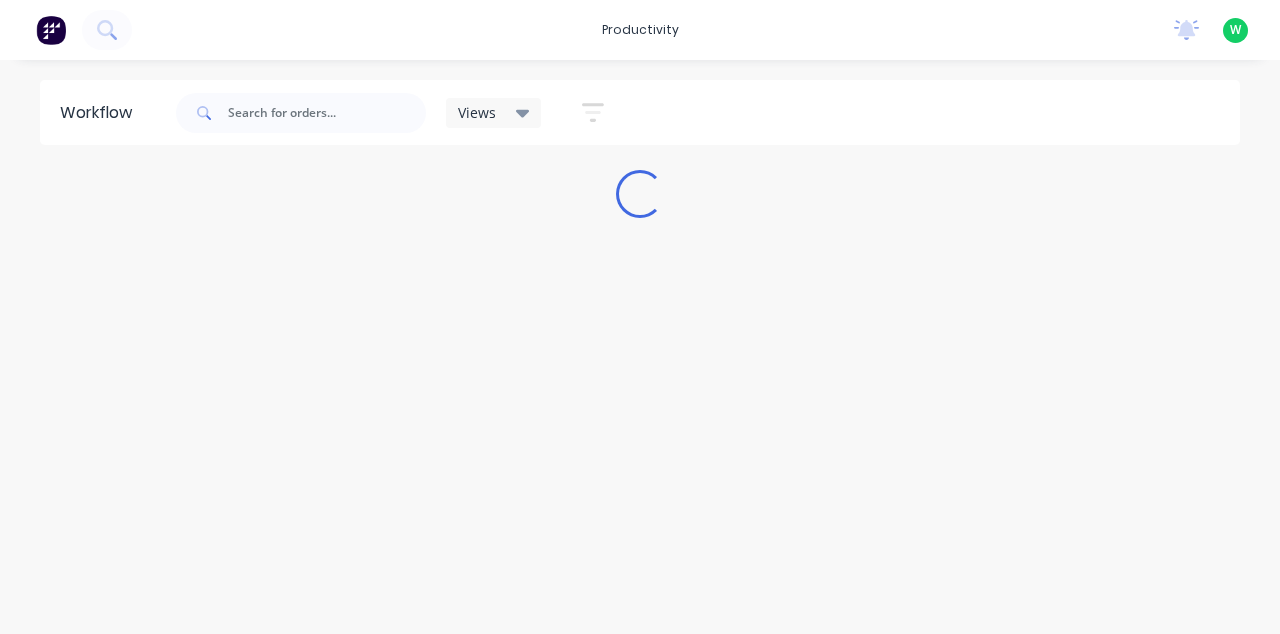 scroll, scrollTop: 0, scrollLeft: 0, axis: both 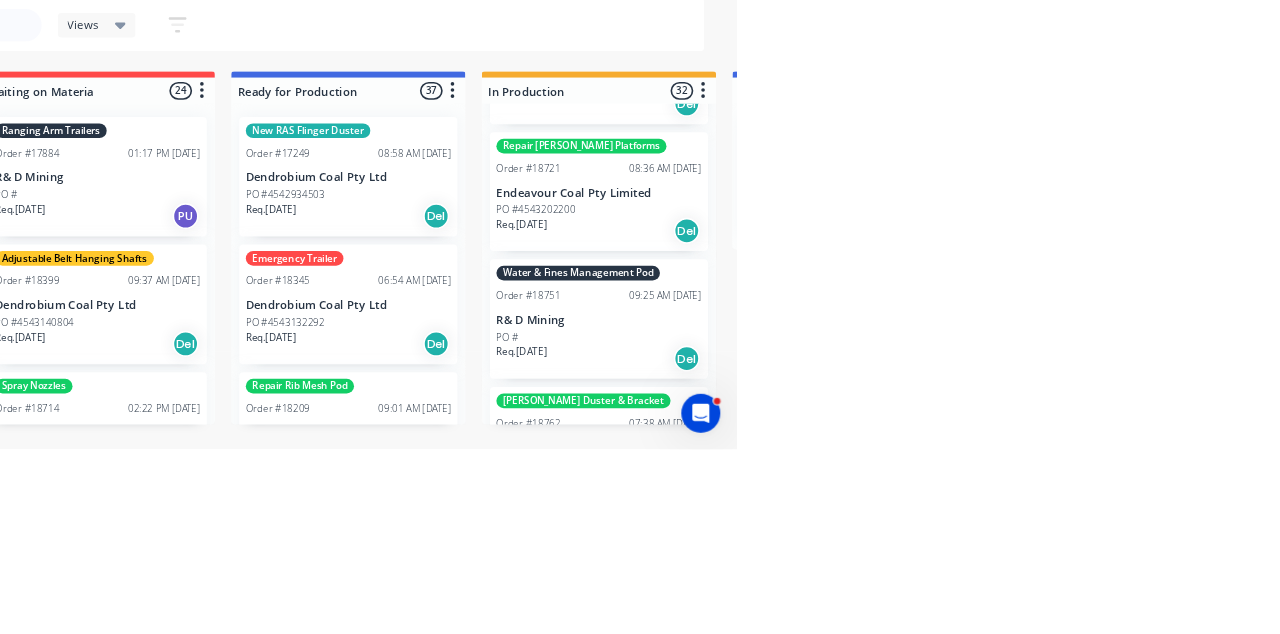 click on "Order #18751 09:25 AM 12/06/25" at bounding box center (1111, 446) 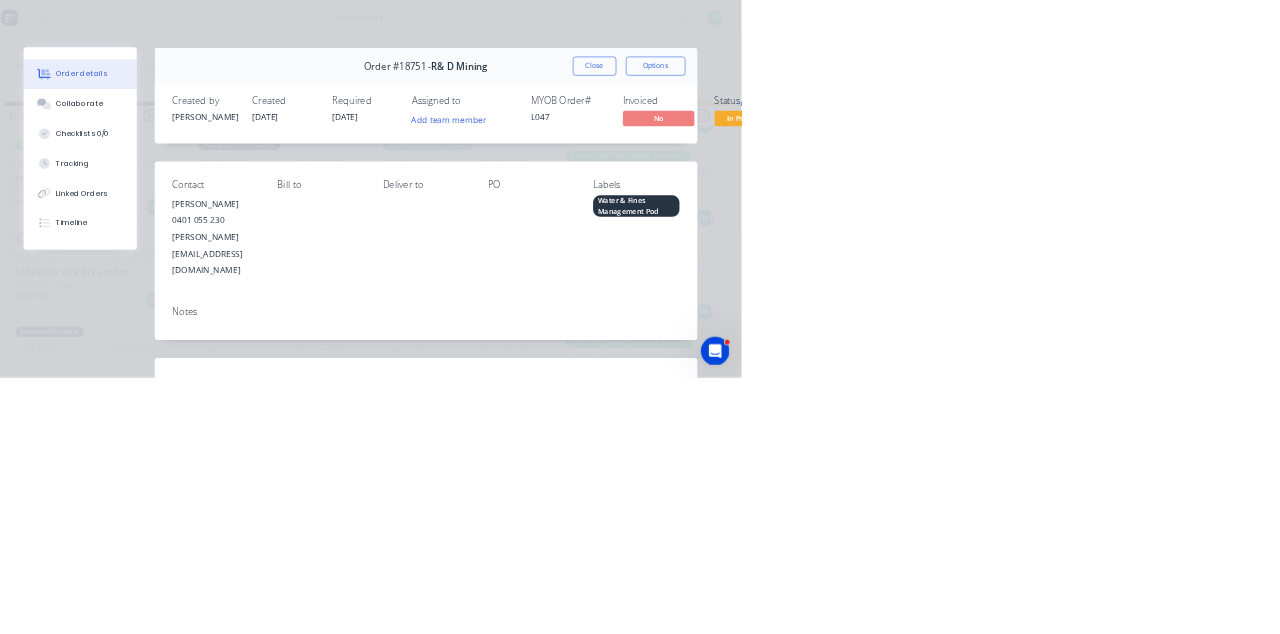 click on "Collaborate" at bounding box center [169, 175] 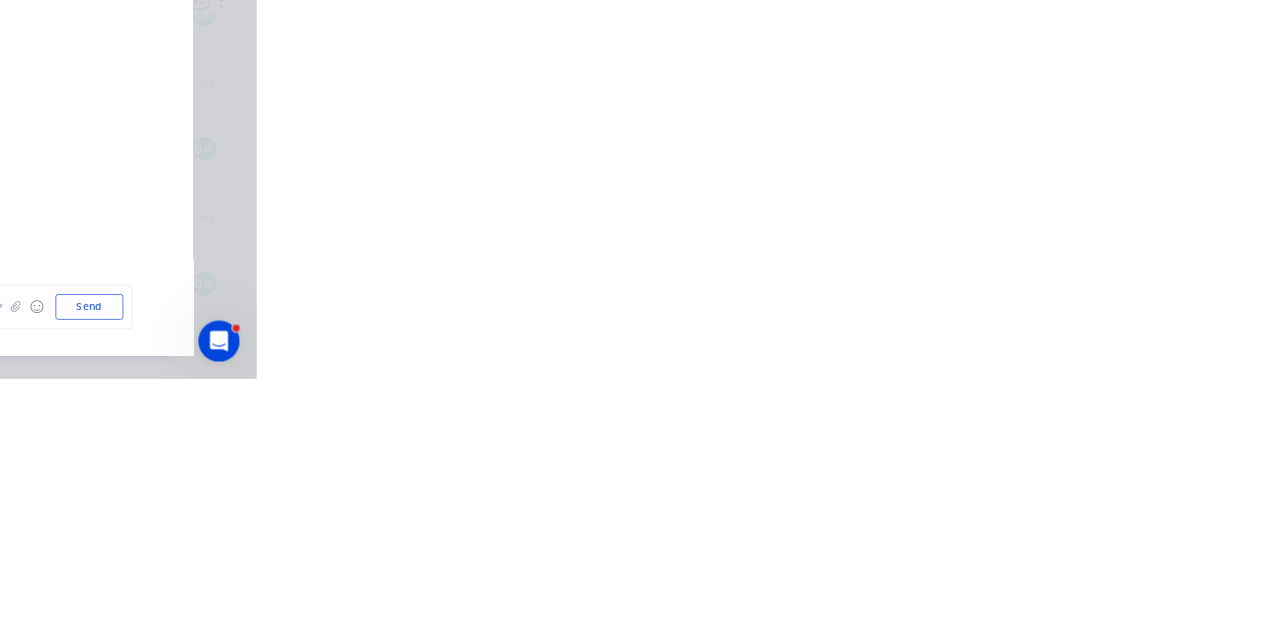 scroll, scrollTop: 4266, scrollLeft: 0, axis: vertical 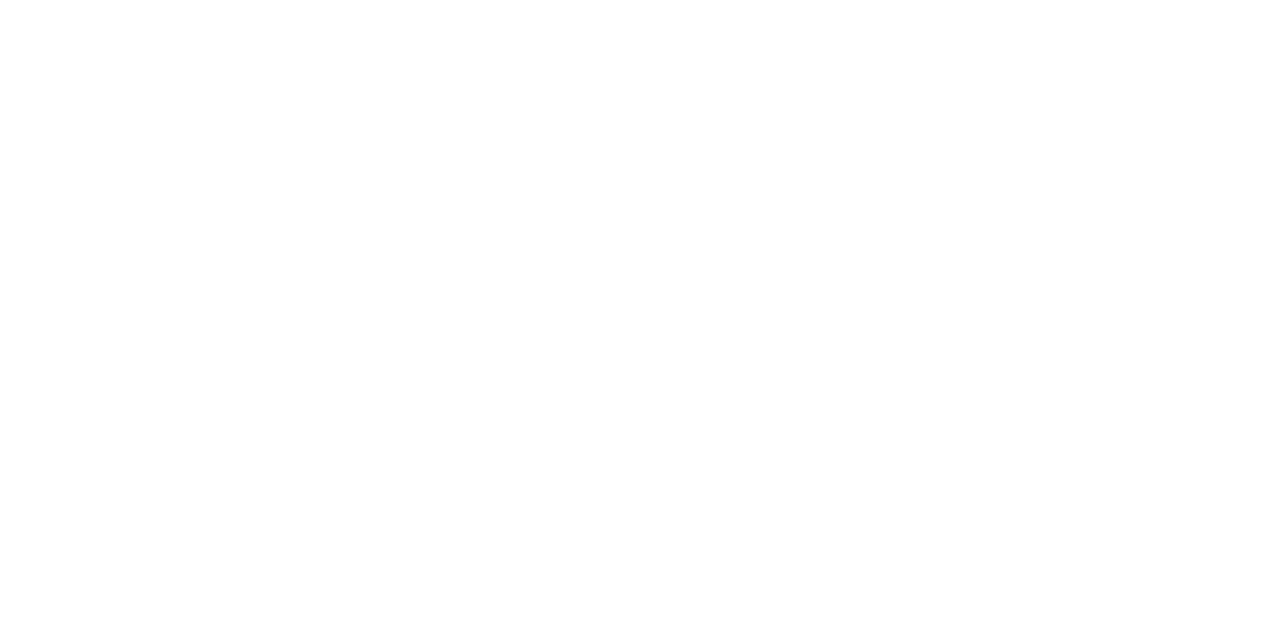 click 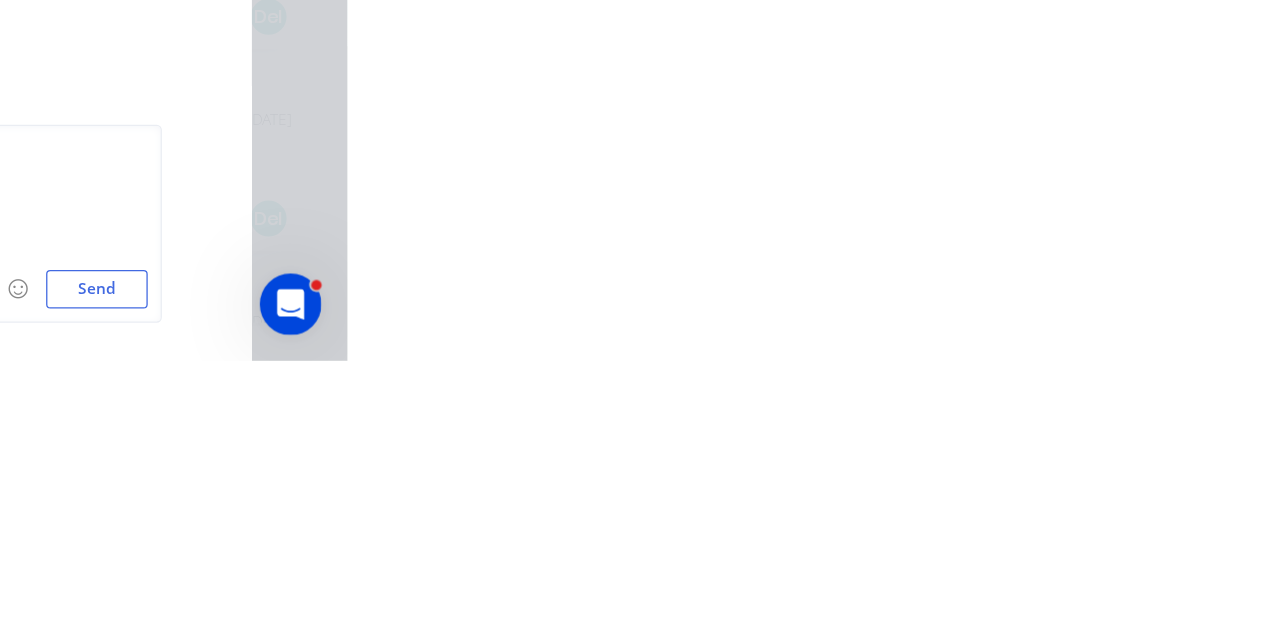 click on "Send" at bounding box center [1085, 578] 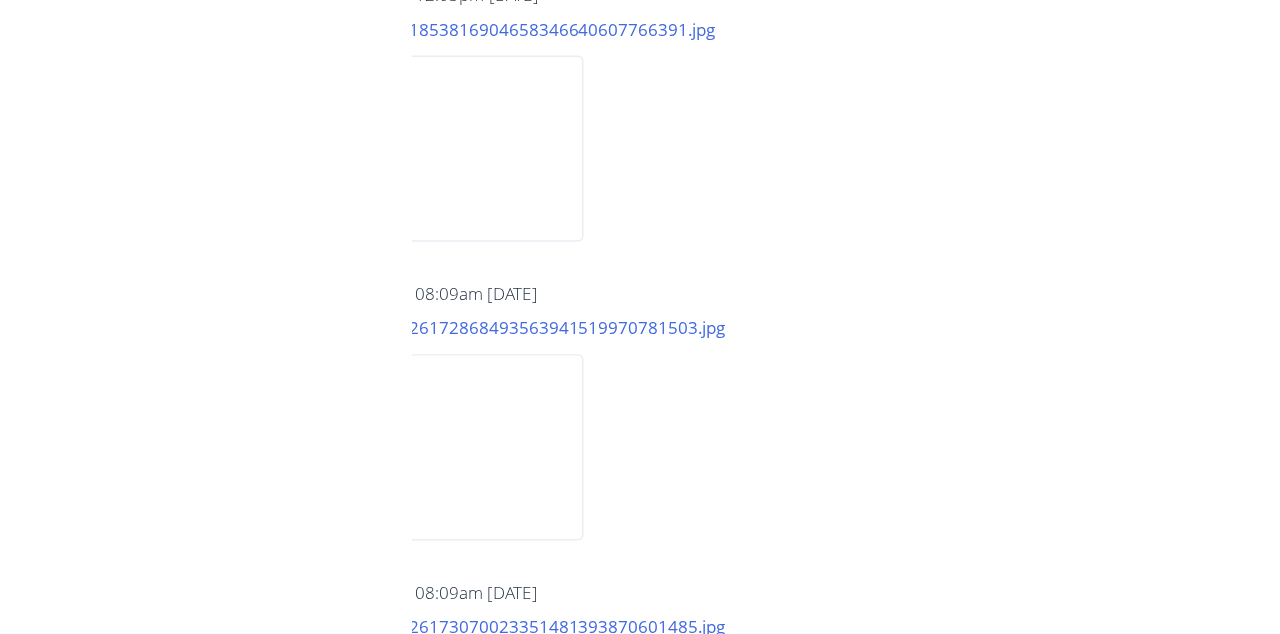 scroll, scrollTop: 0, scrollLeft: 0, axis: both 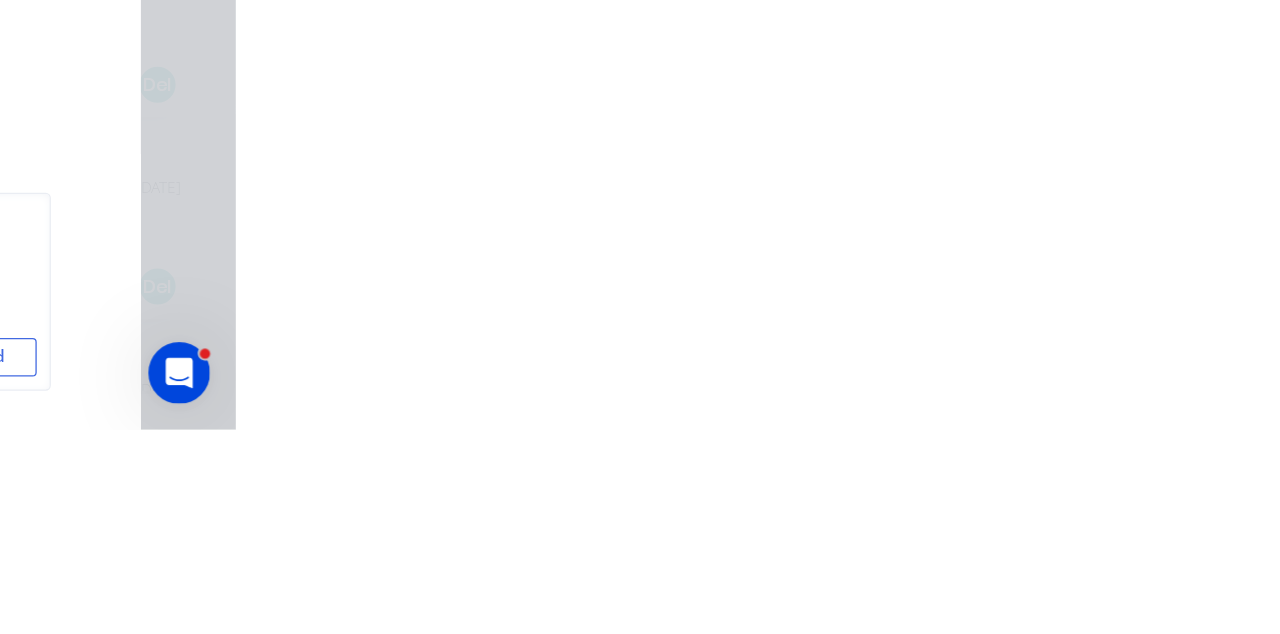 click on "Send" at bounding box center [1085, 578] 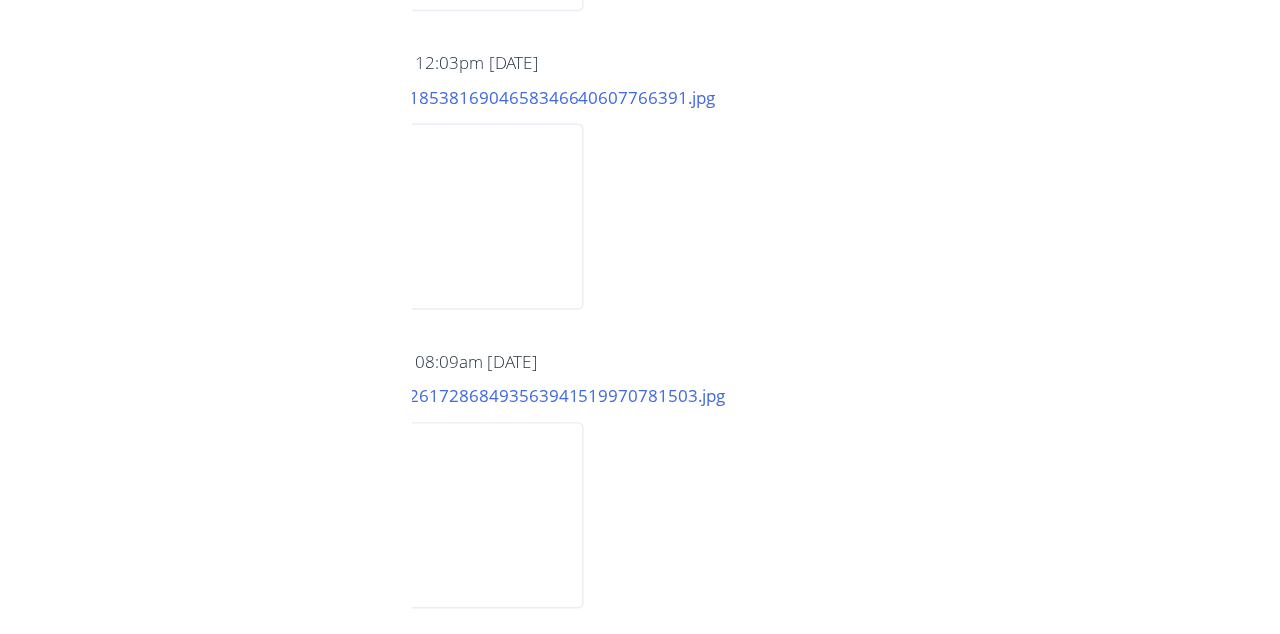scroll, scrollTop: 0, scrollLeft: 0, axis: both 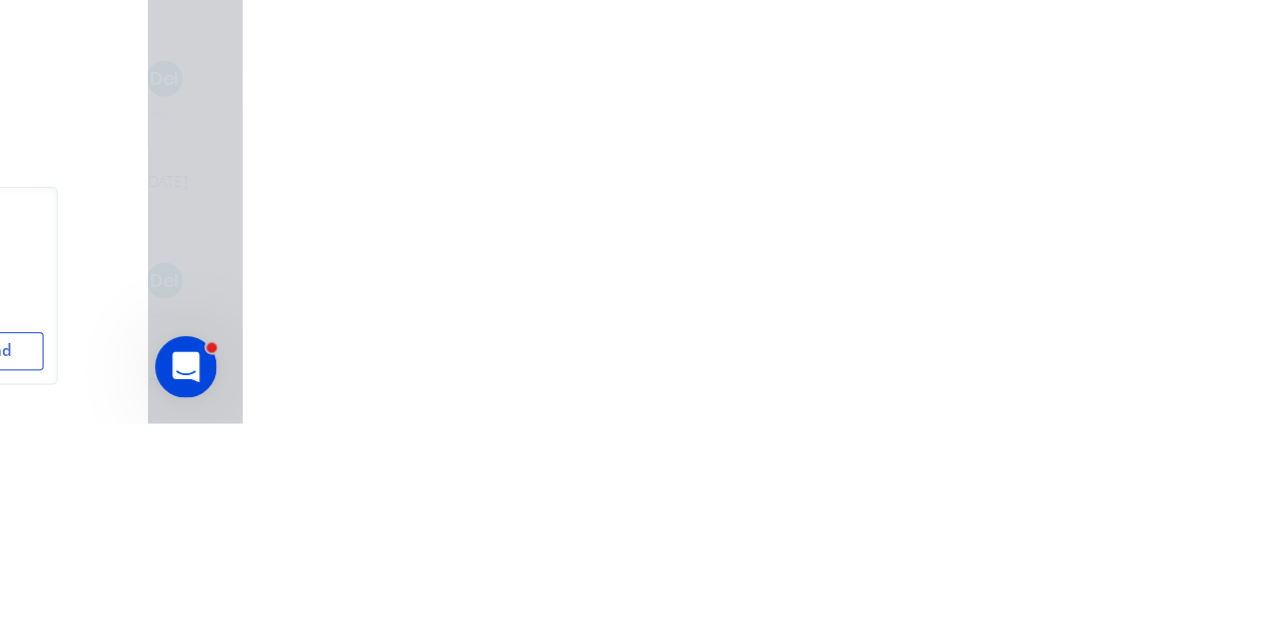 click on "Send" at bounding box center (1085, 578) 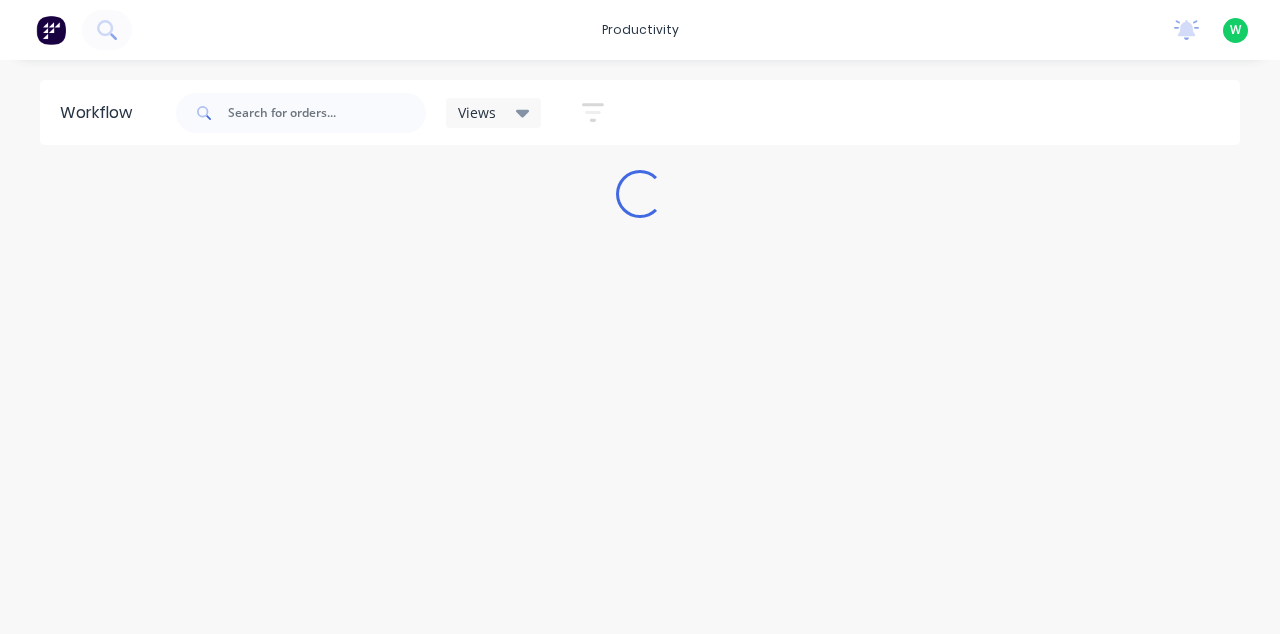 scroll, scrollTop: 0, scrollLeft: 0, axis: both 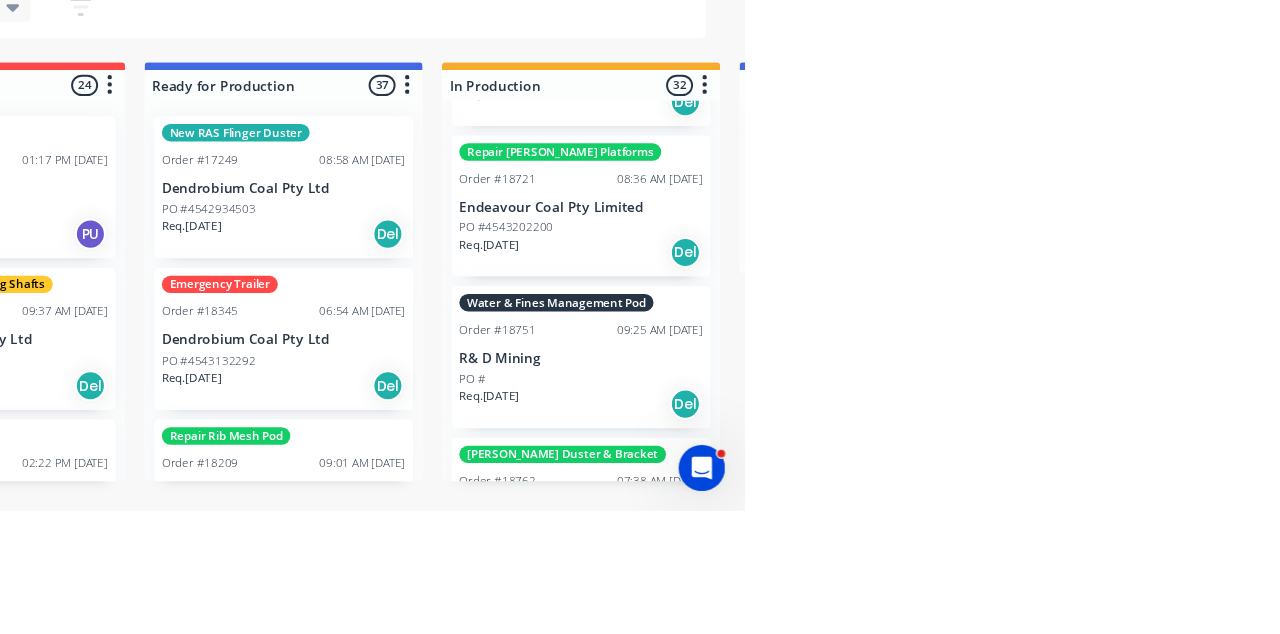 click on "09:25 AM [DATE]" at bounding box center [1192, 447] 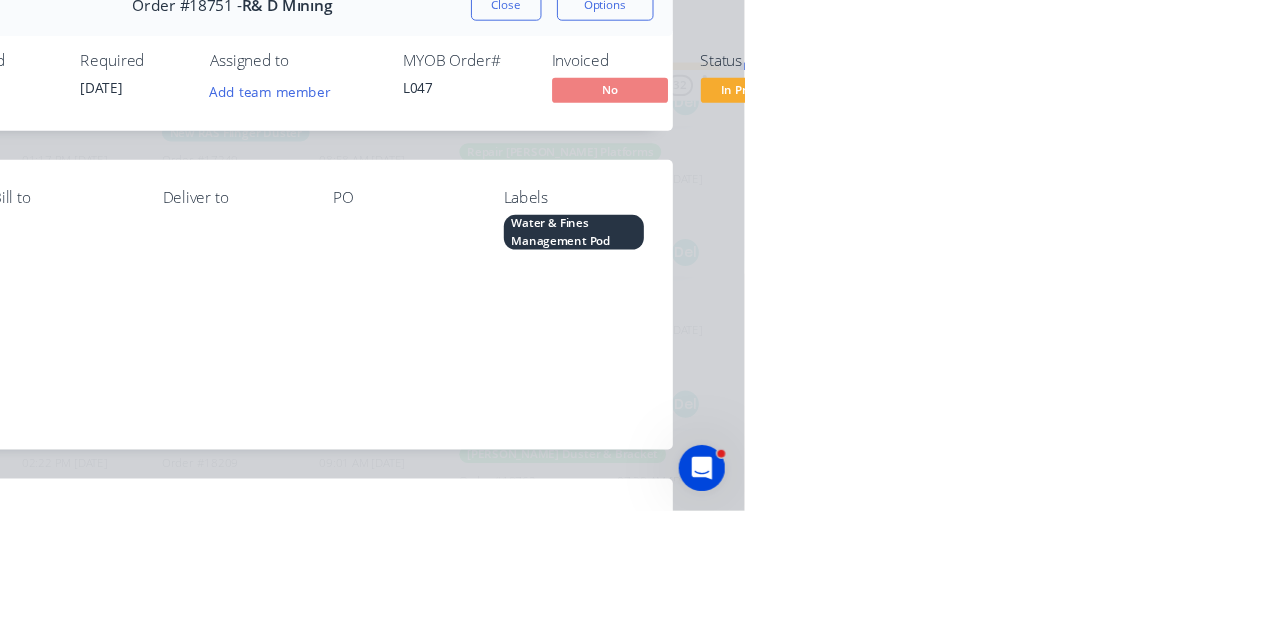 click on "Collaborate" at bounding box center [169, 175] 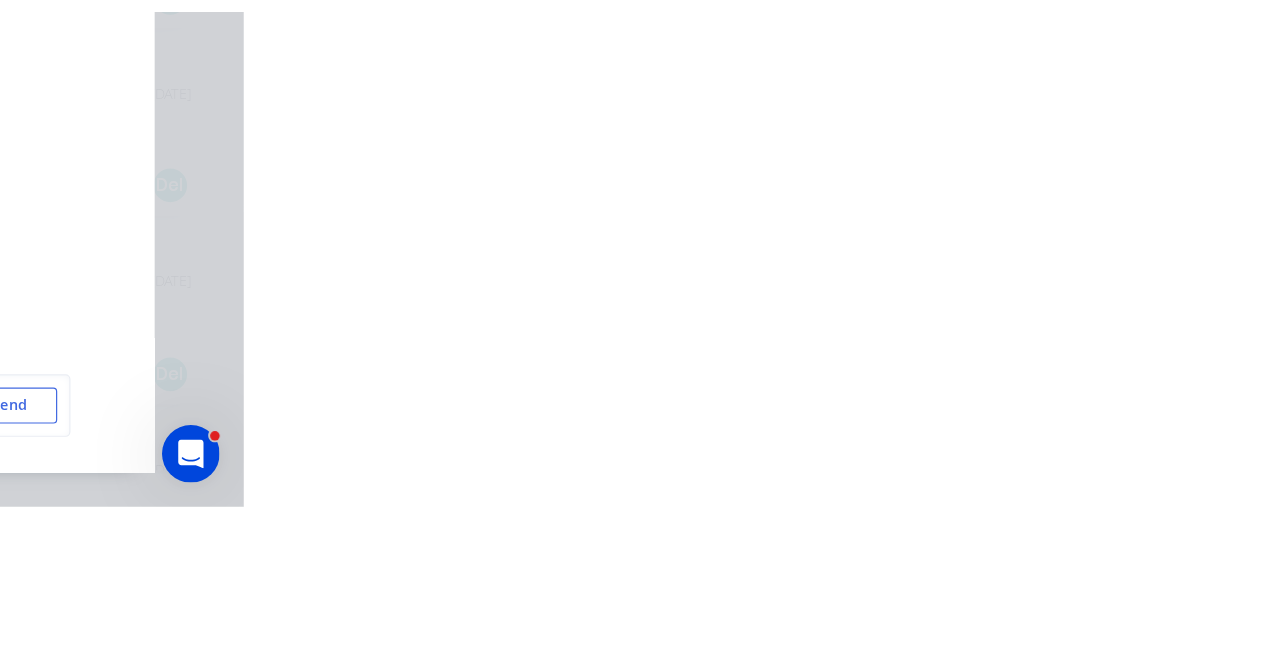 scroll, scrollTop: 5626, scrollLeft: 0, axis: vertical 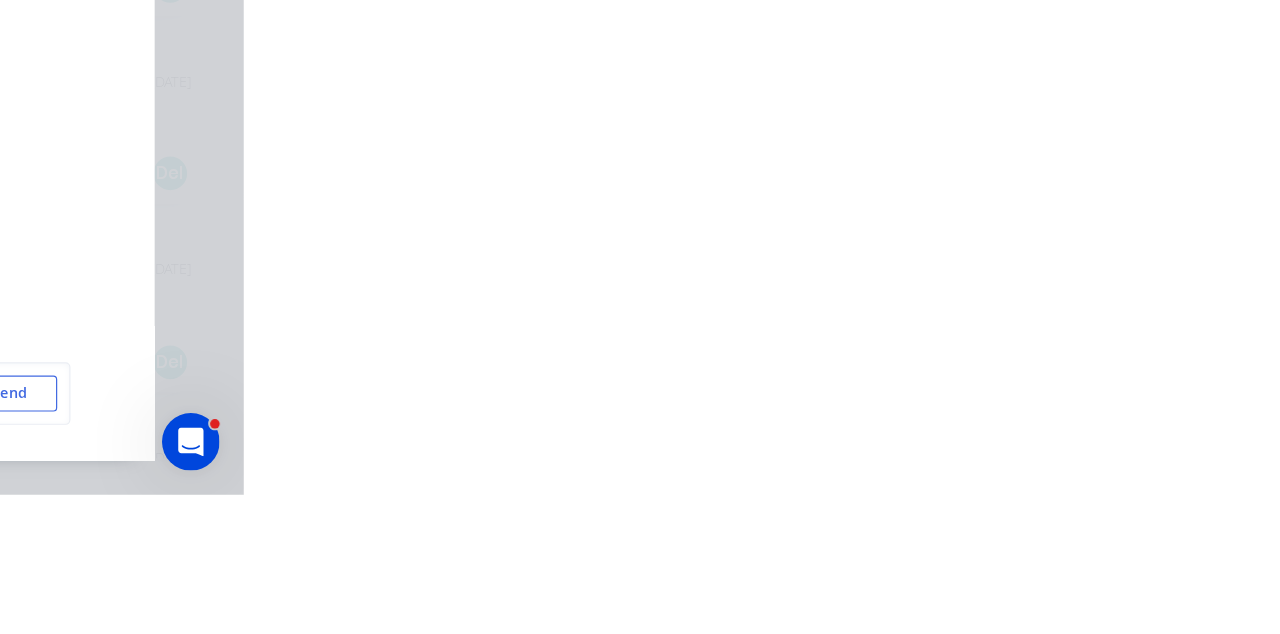 click 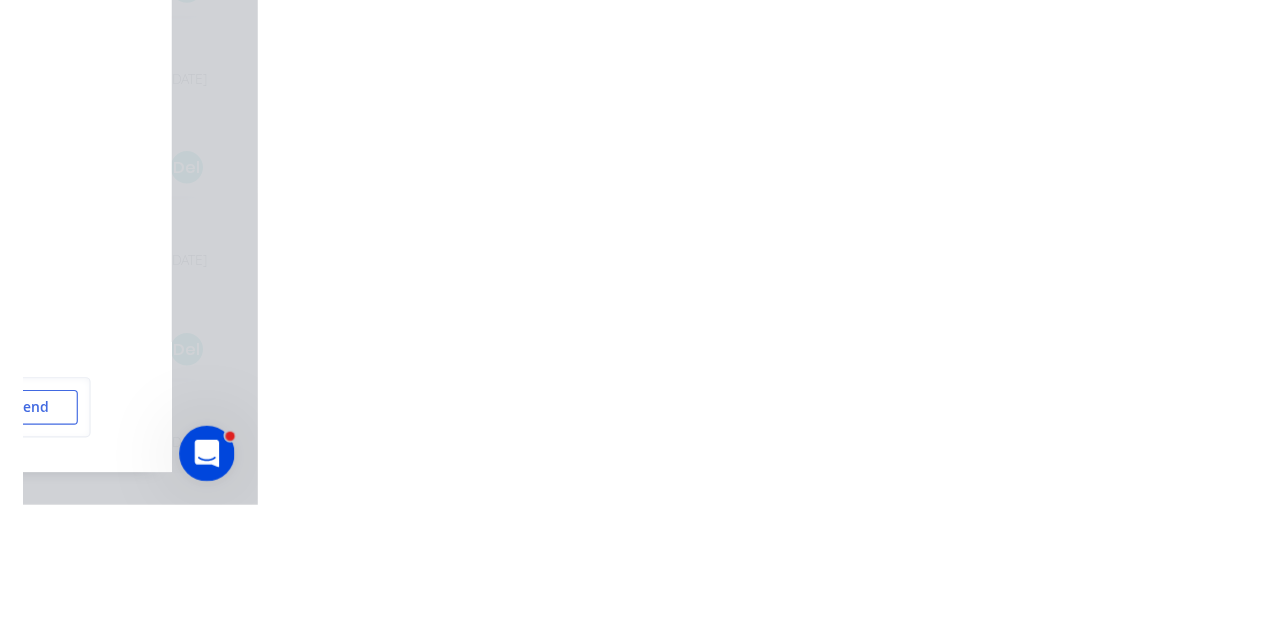 scroll, scrollTop: 5602, scrollLeft: 0, axis: vertical 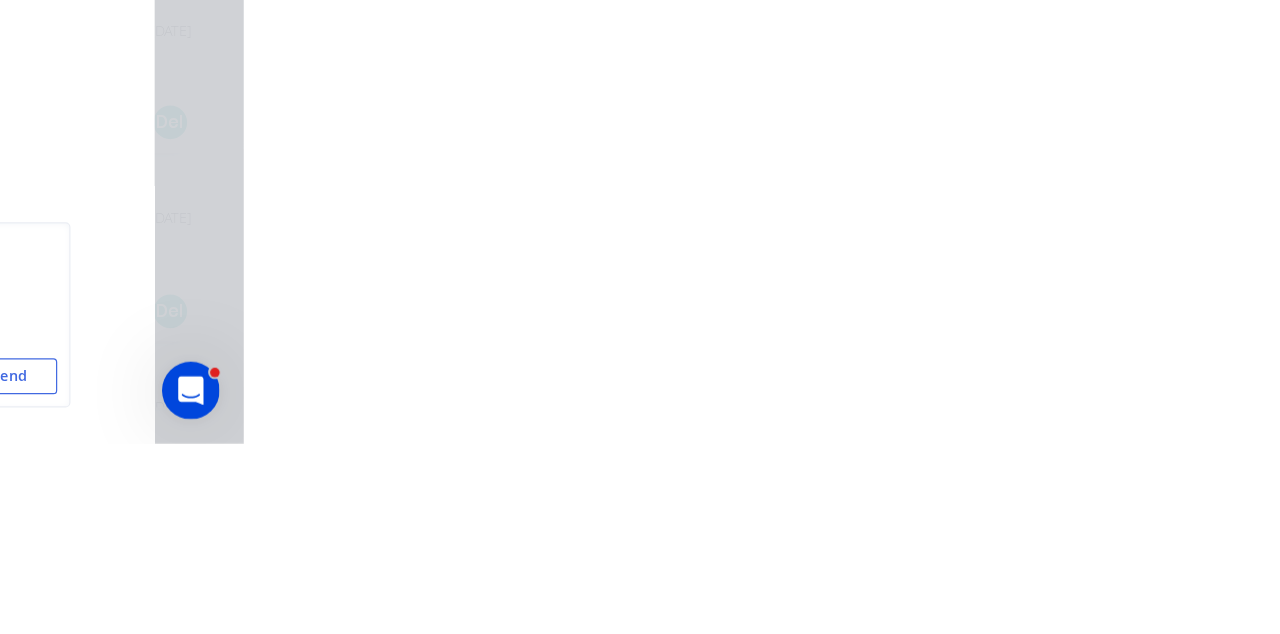 click on "Send" at bounding box center (1085, 578) 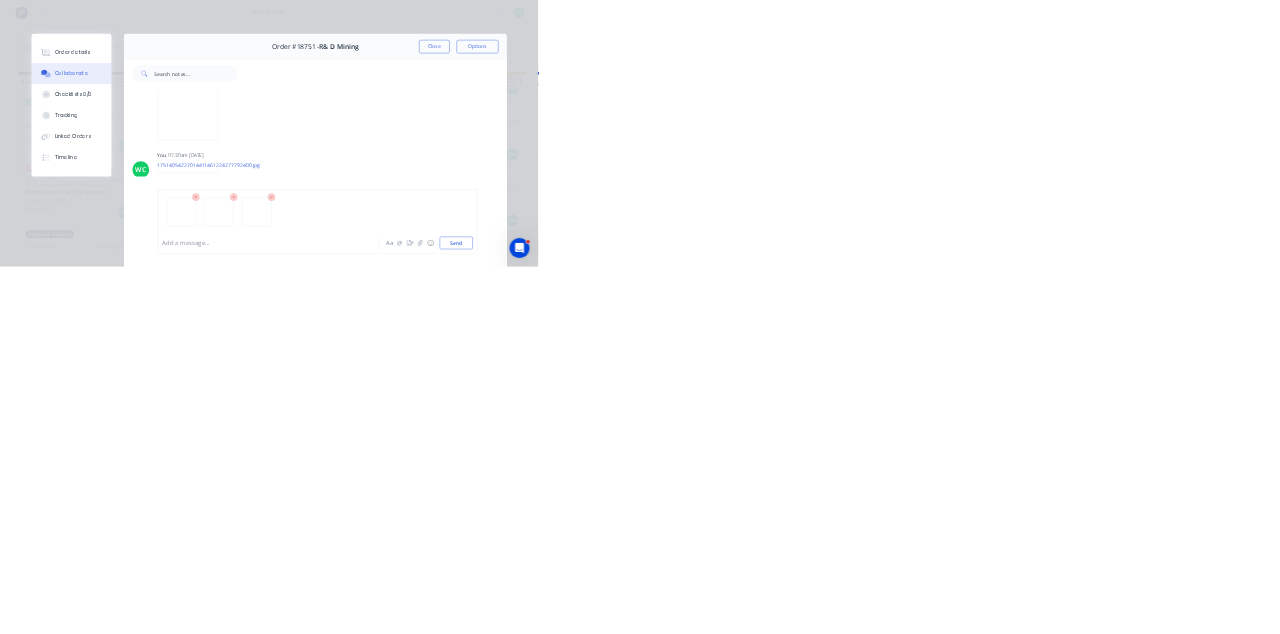 click on "Close" at bounding box center [1033, 111] 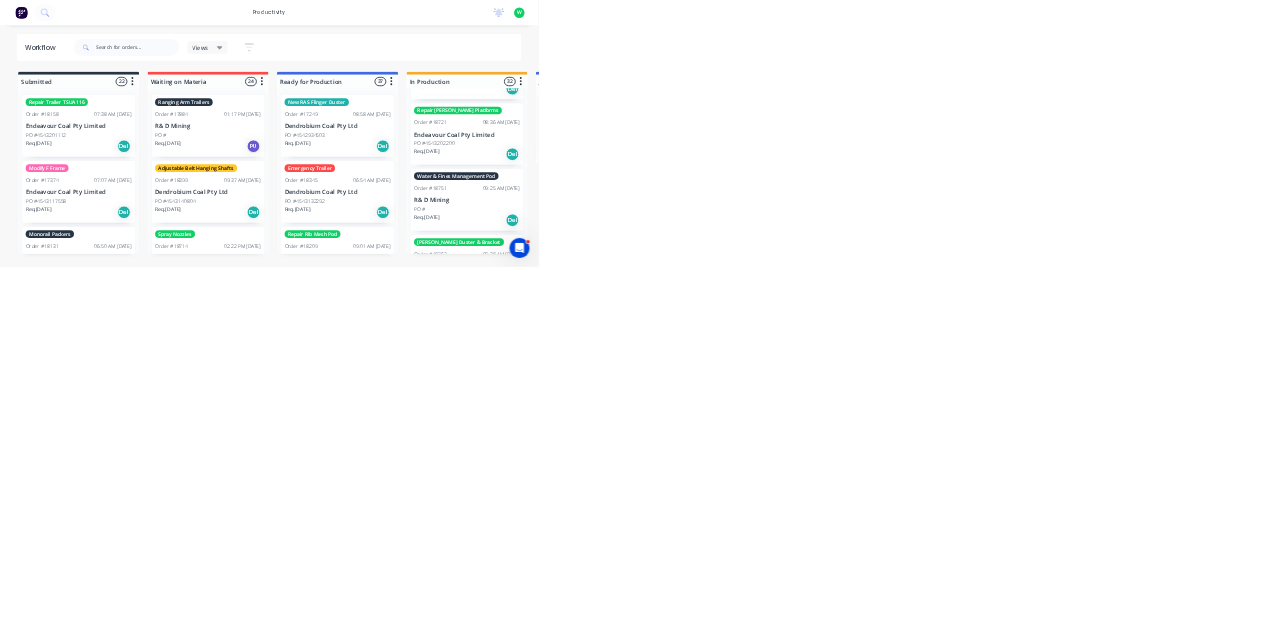 click on "W" at bounding box center [1235, 30] 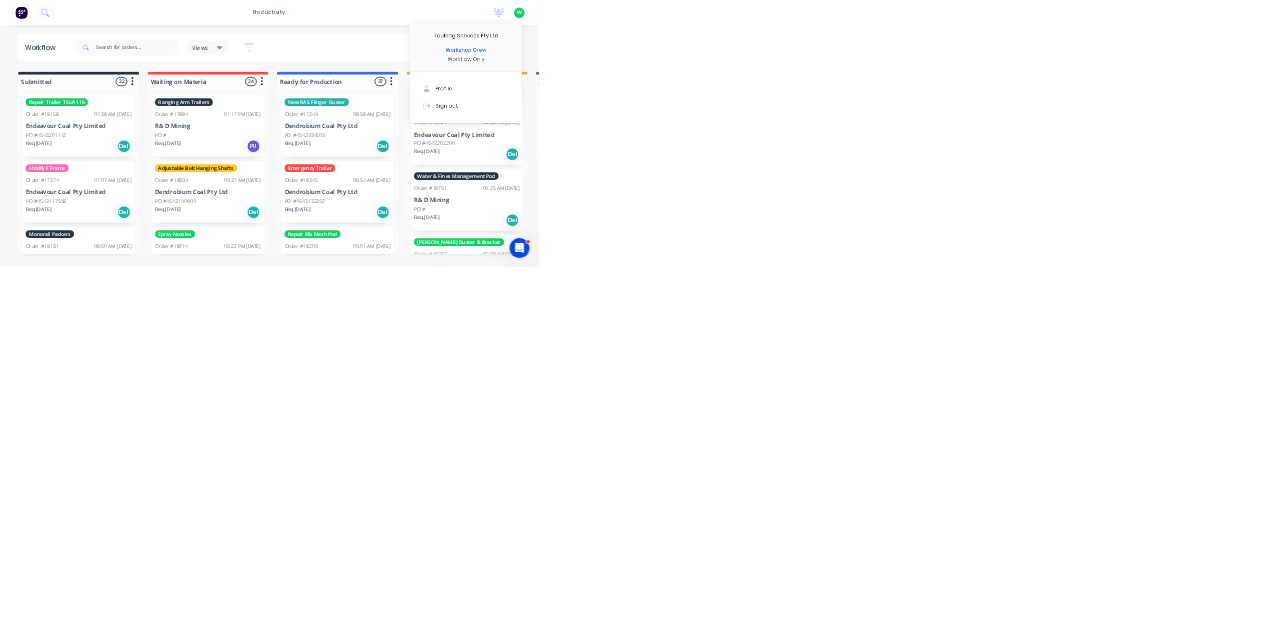click on "Sign out" at bounding box center (1108, 251) 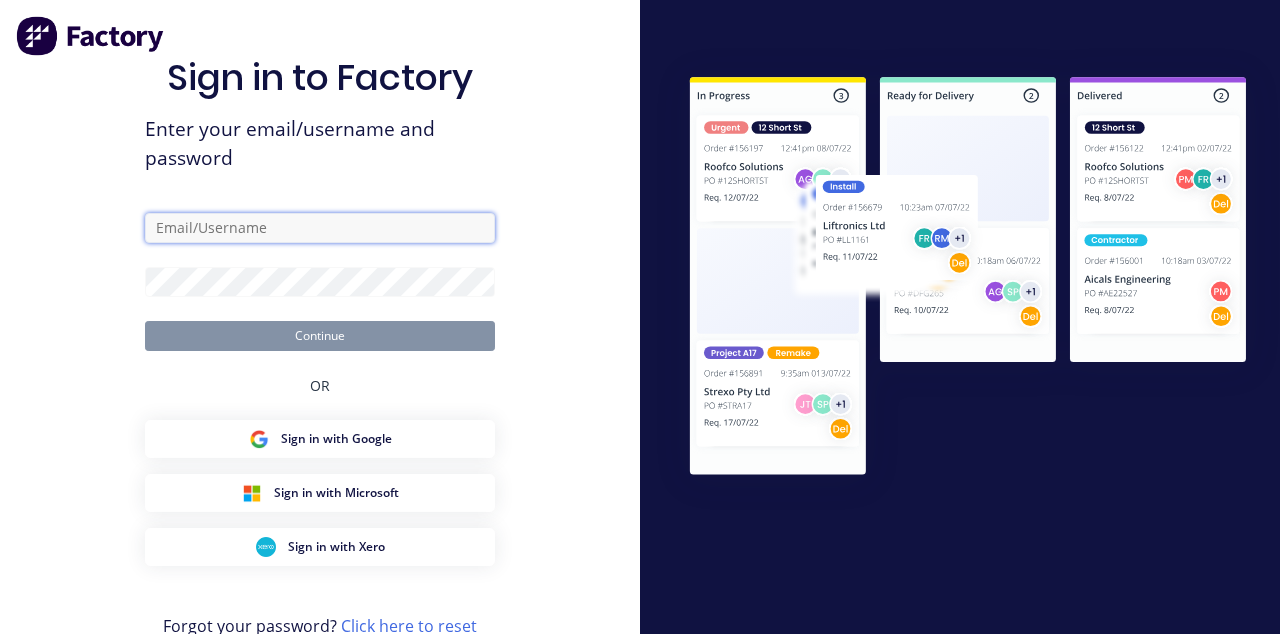 click at bounding box center [320, 228] 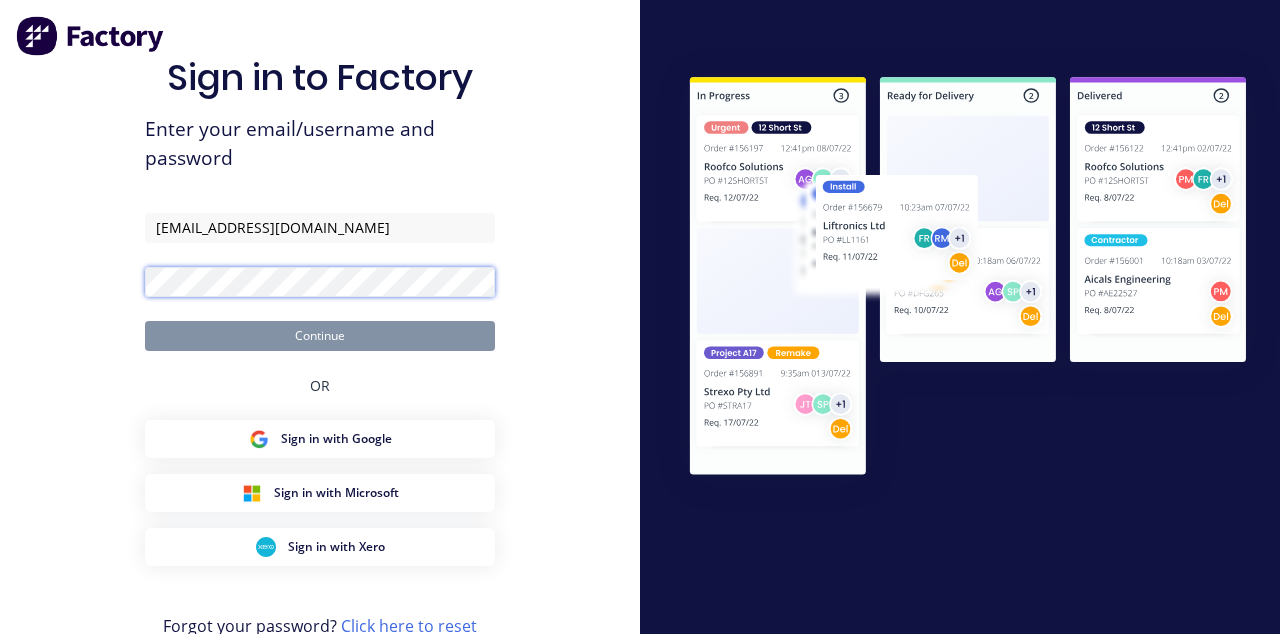 click on "Continue" at bounding box center (320, 336) 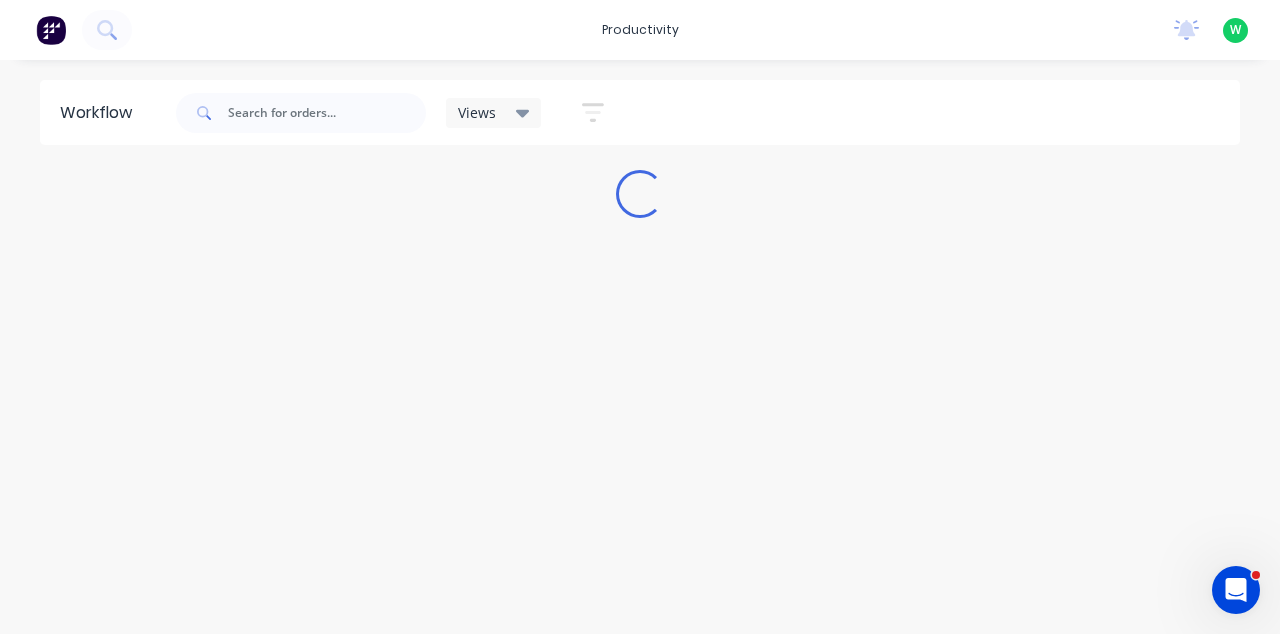 scroll, scrollTop: 0, scrollLeft: 0, axis: both 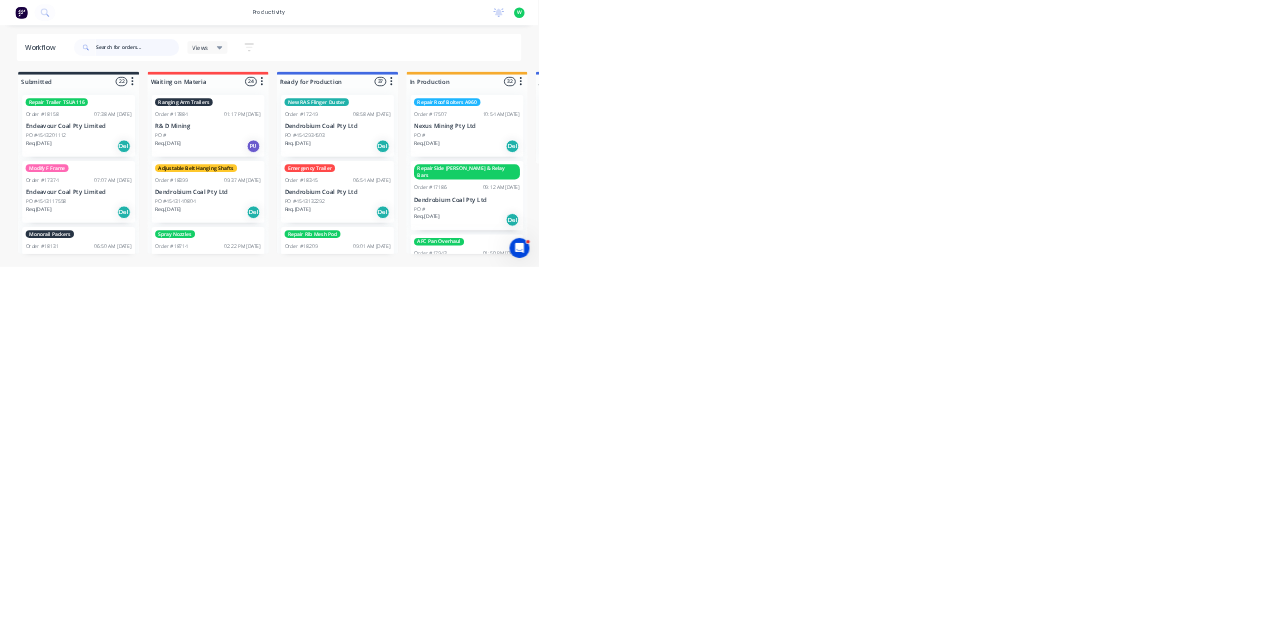 click at bounding box center (327, 113) 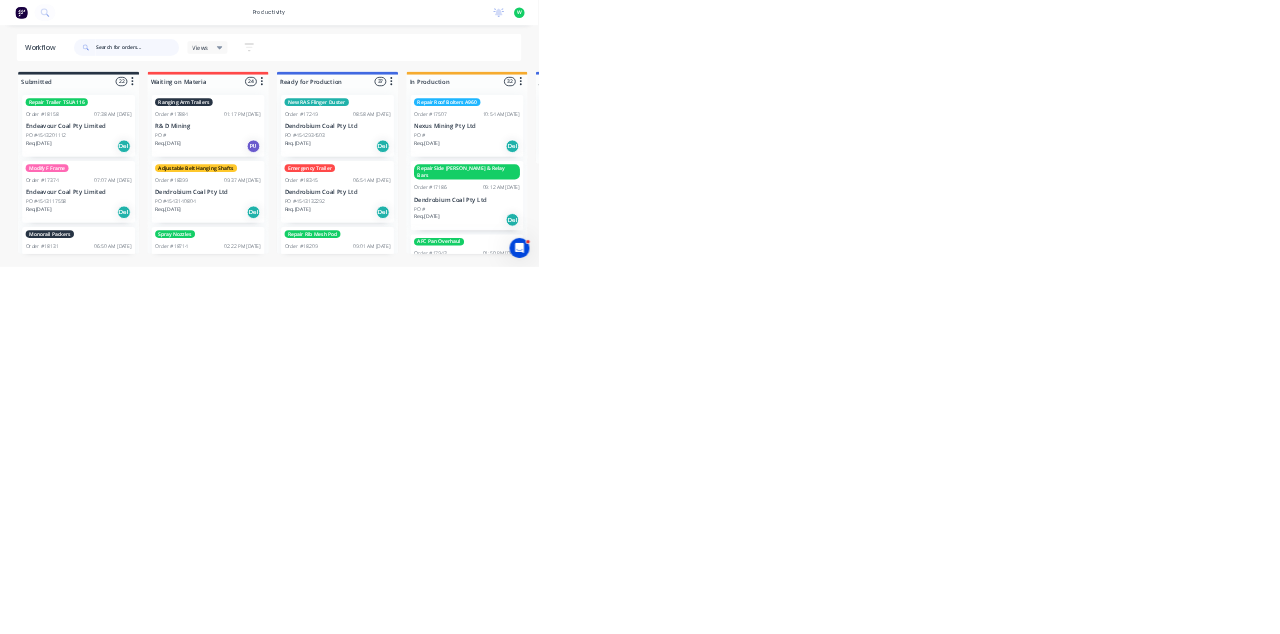 type on "R" 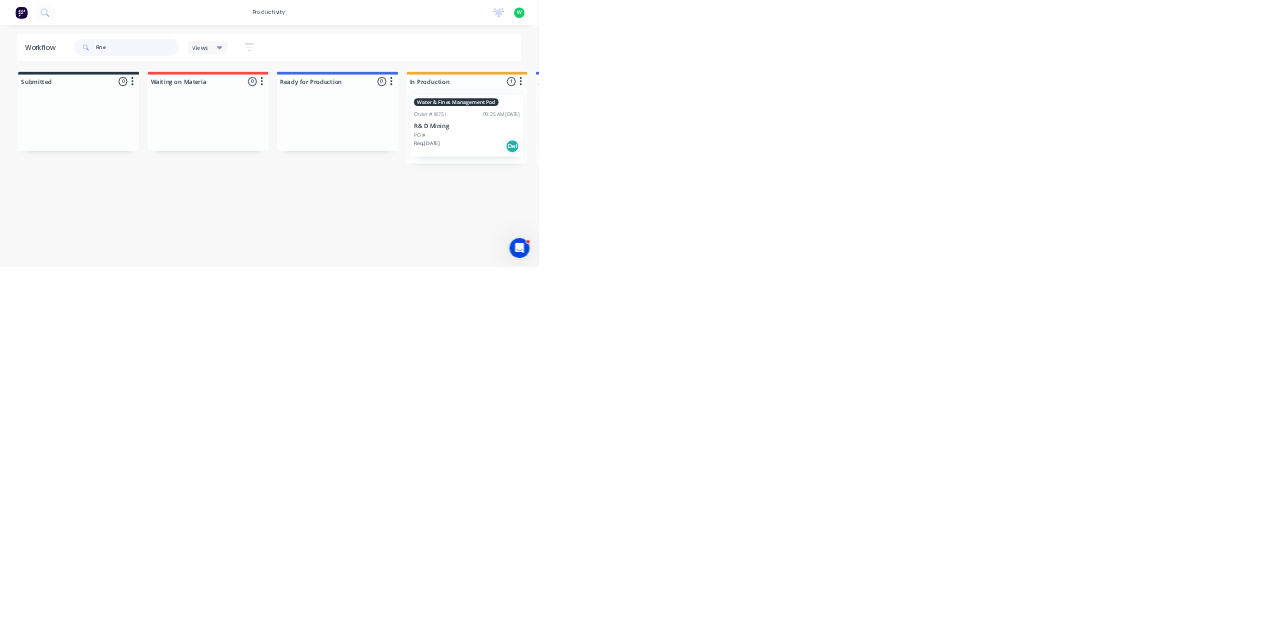 type on "Fine" 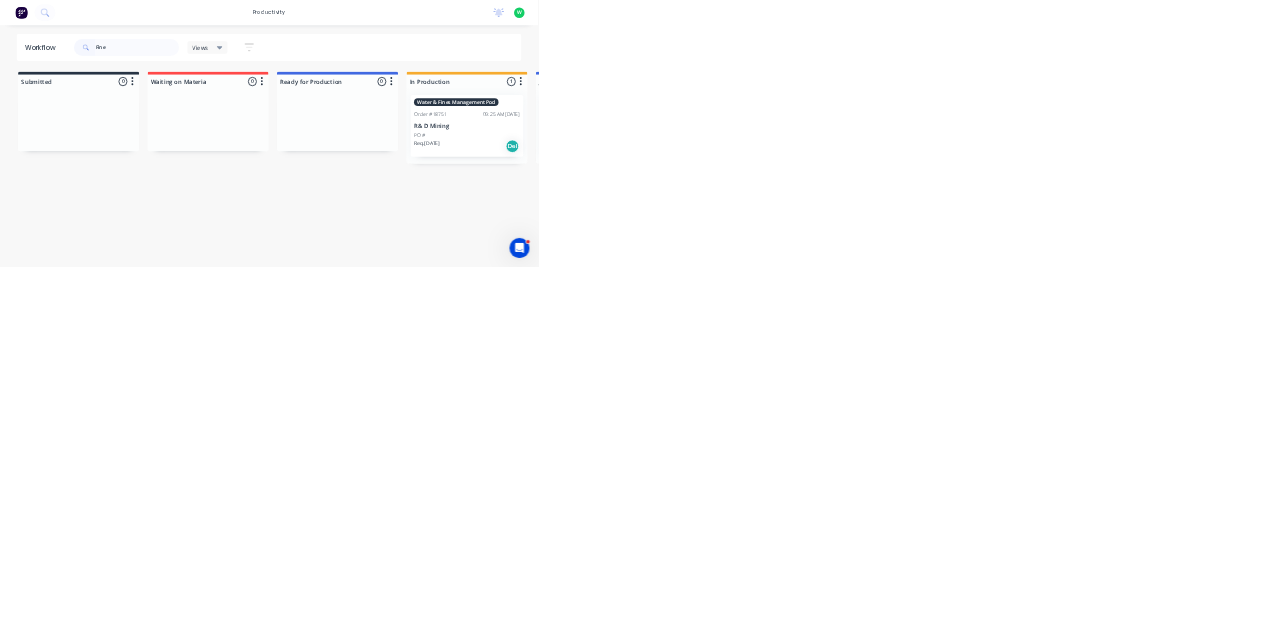 click on "PO #" at bounding box center [1111, 322] 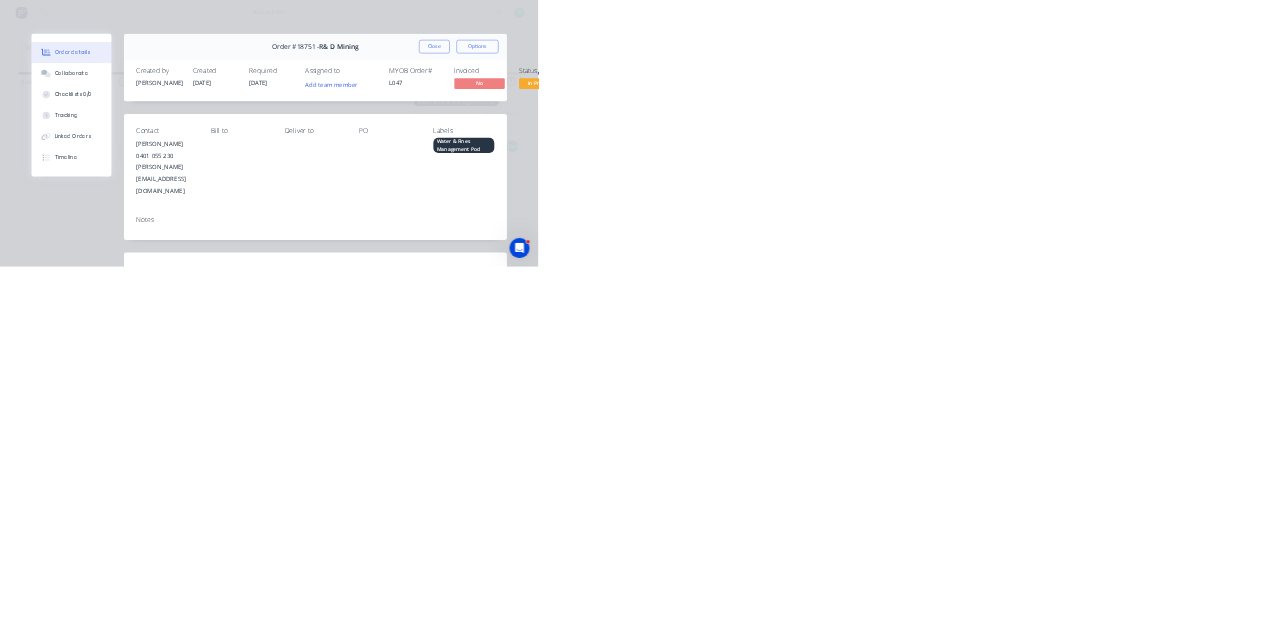 click 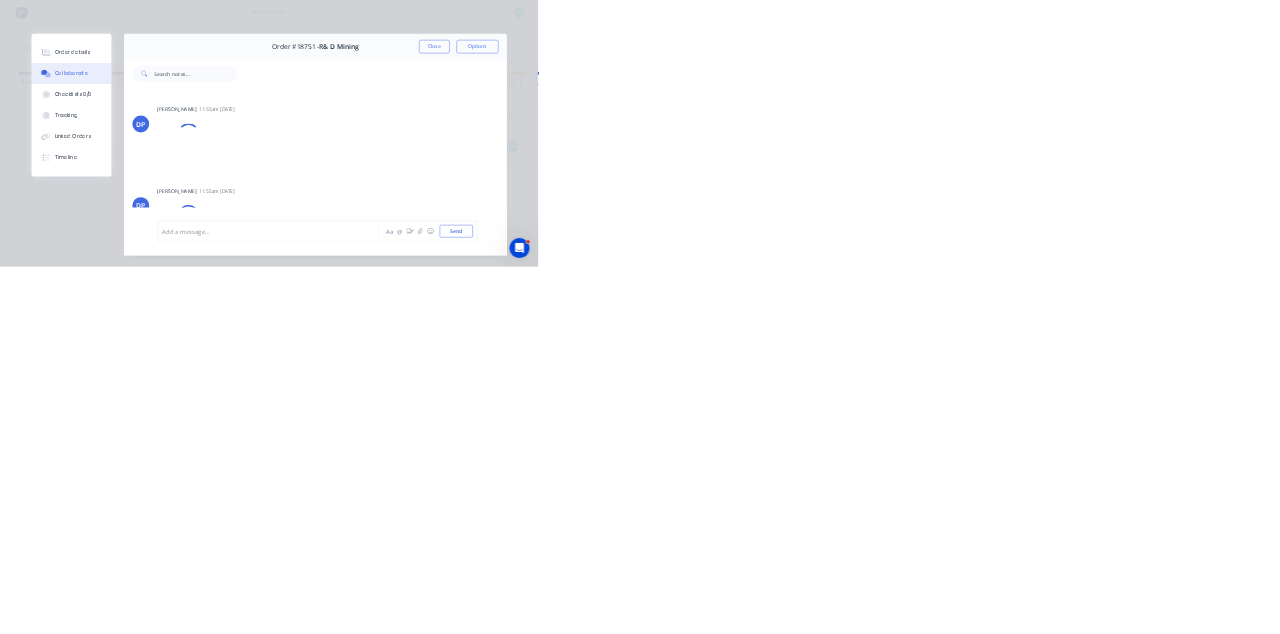 scroll, scrollTop: 3948, scrollLeft: 0, axis: vertical 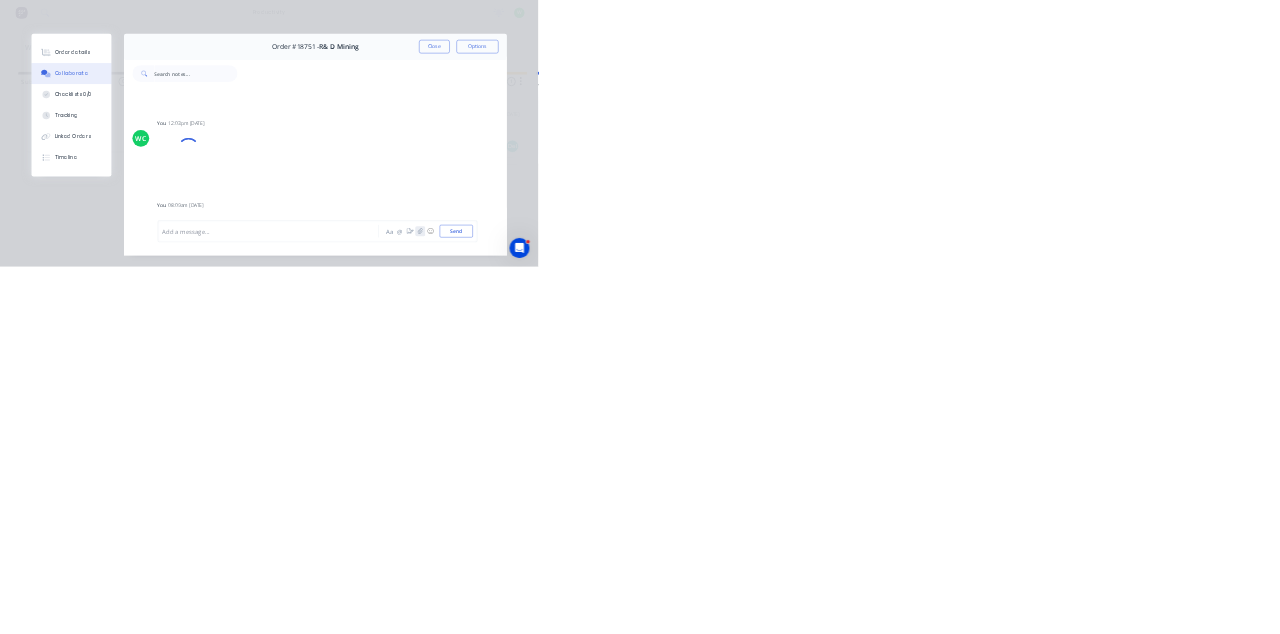 click 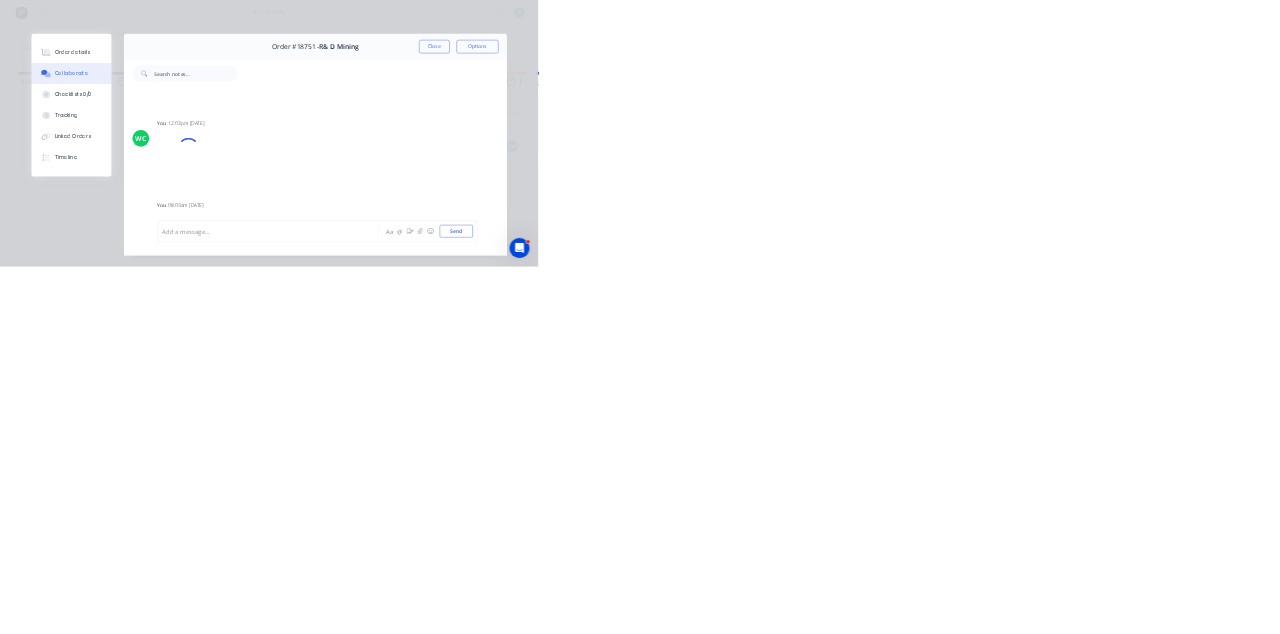 scroll, scrollTop: 3964, scrollLeft: 0, axis: vertical 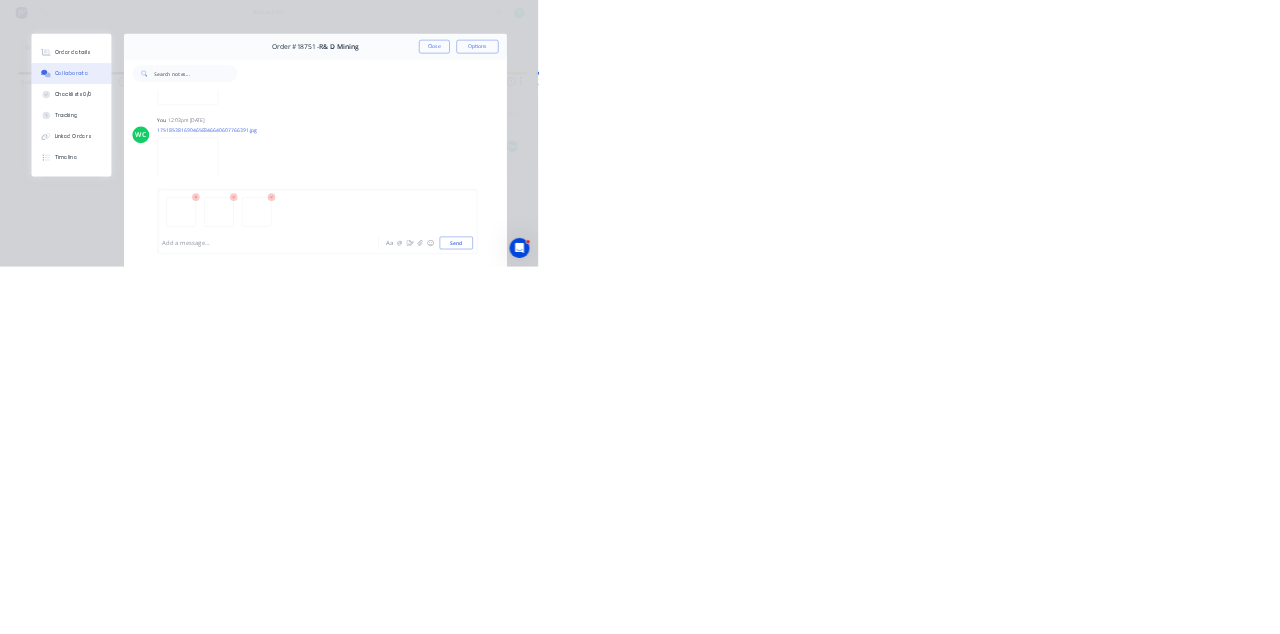 click on "Send" at bounding box center [1085, 578] 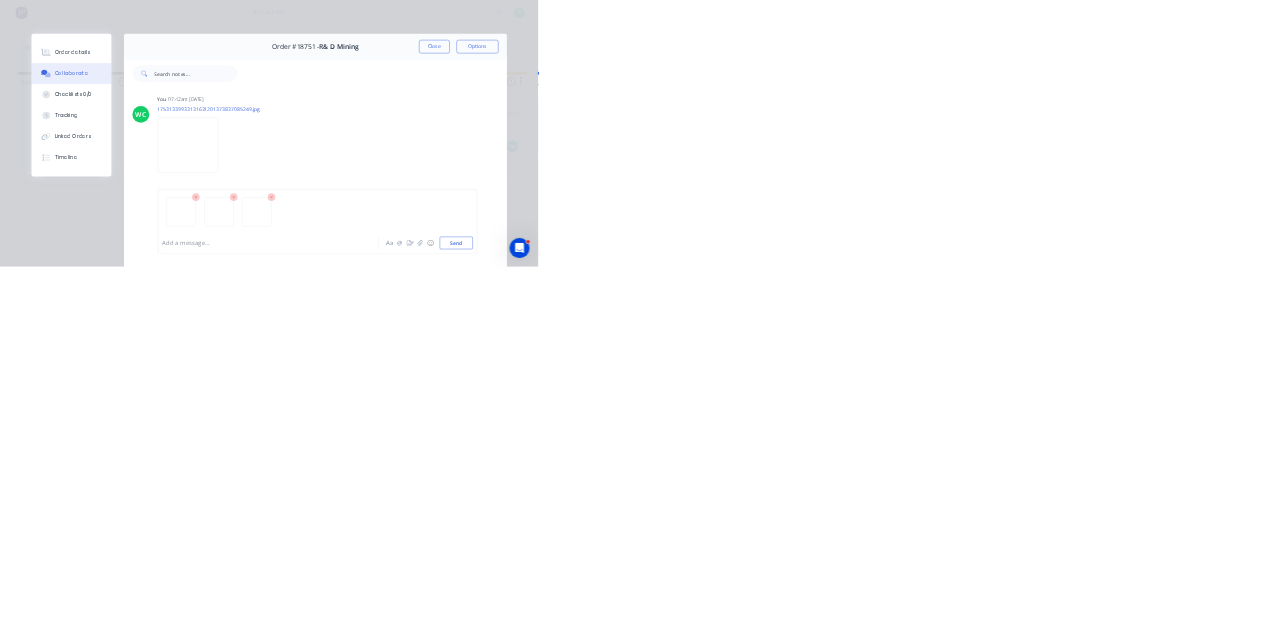 scroll, scrollTop: 5626, scrollLeft: 0, axis: vertical 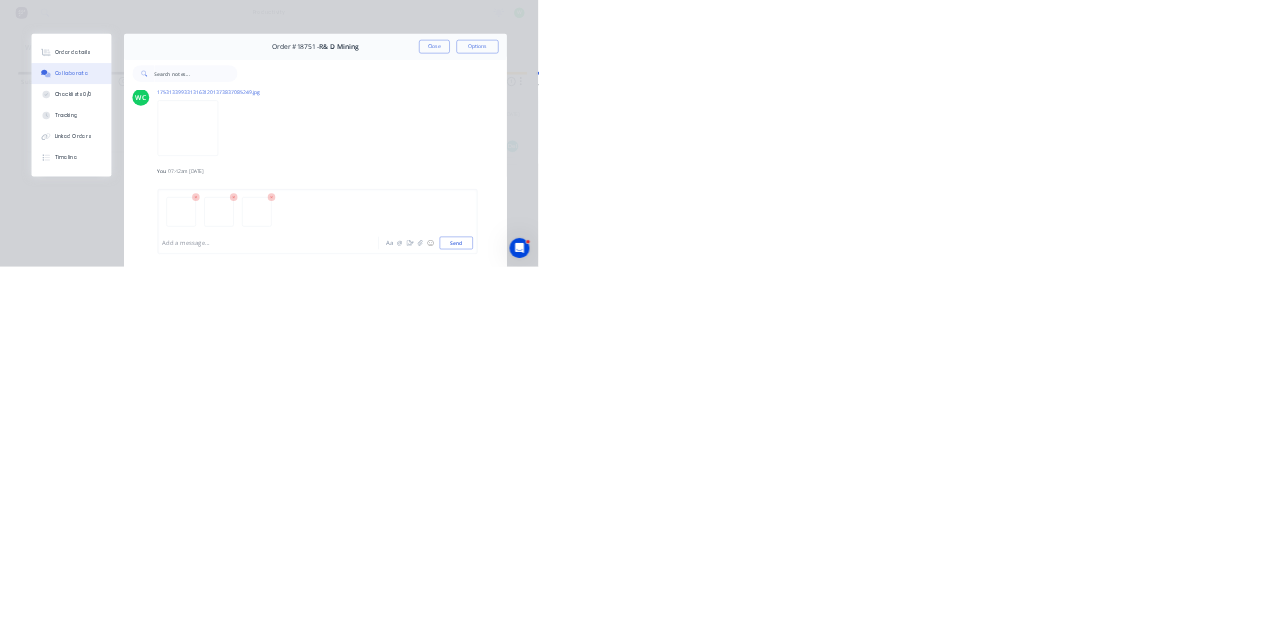 click on "Send" at bounding box center (1085, 578) 